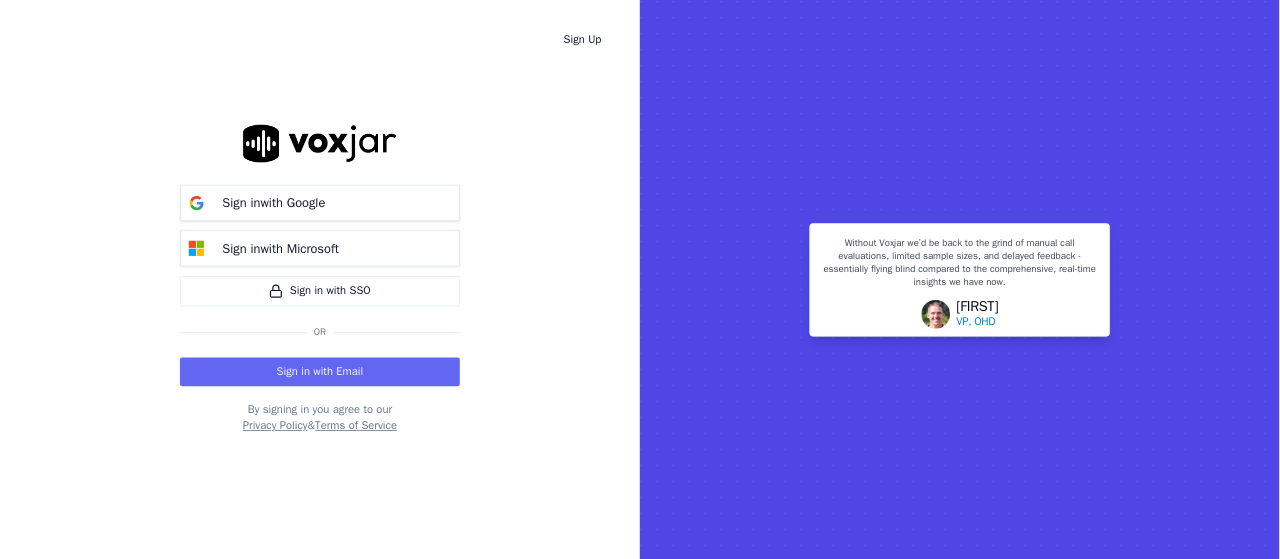 scroll, scrollTop: 0, scrollLeft: 0, axis: both 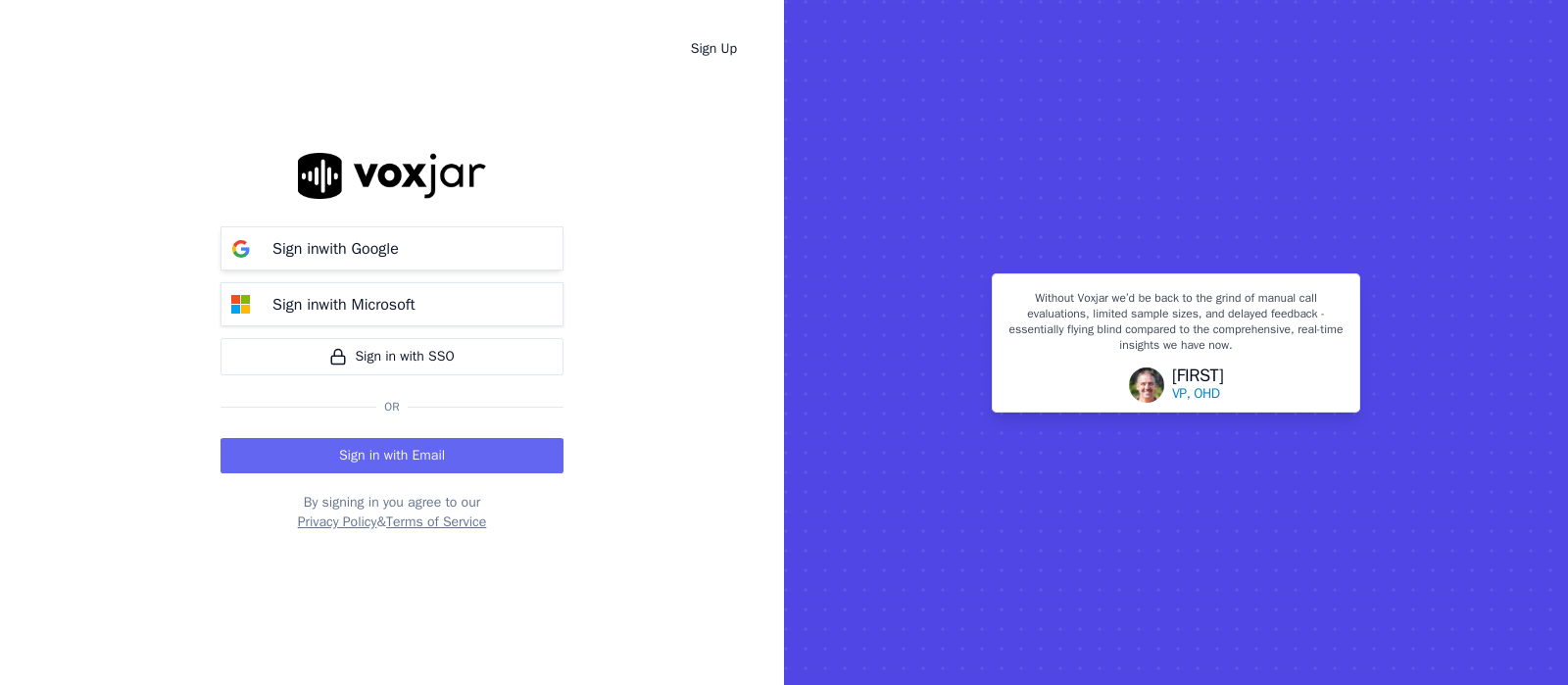 click on "Sign in  with Google" at bounding box center [335, 249] 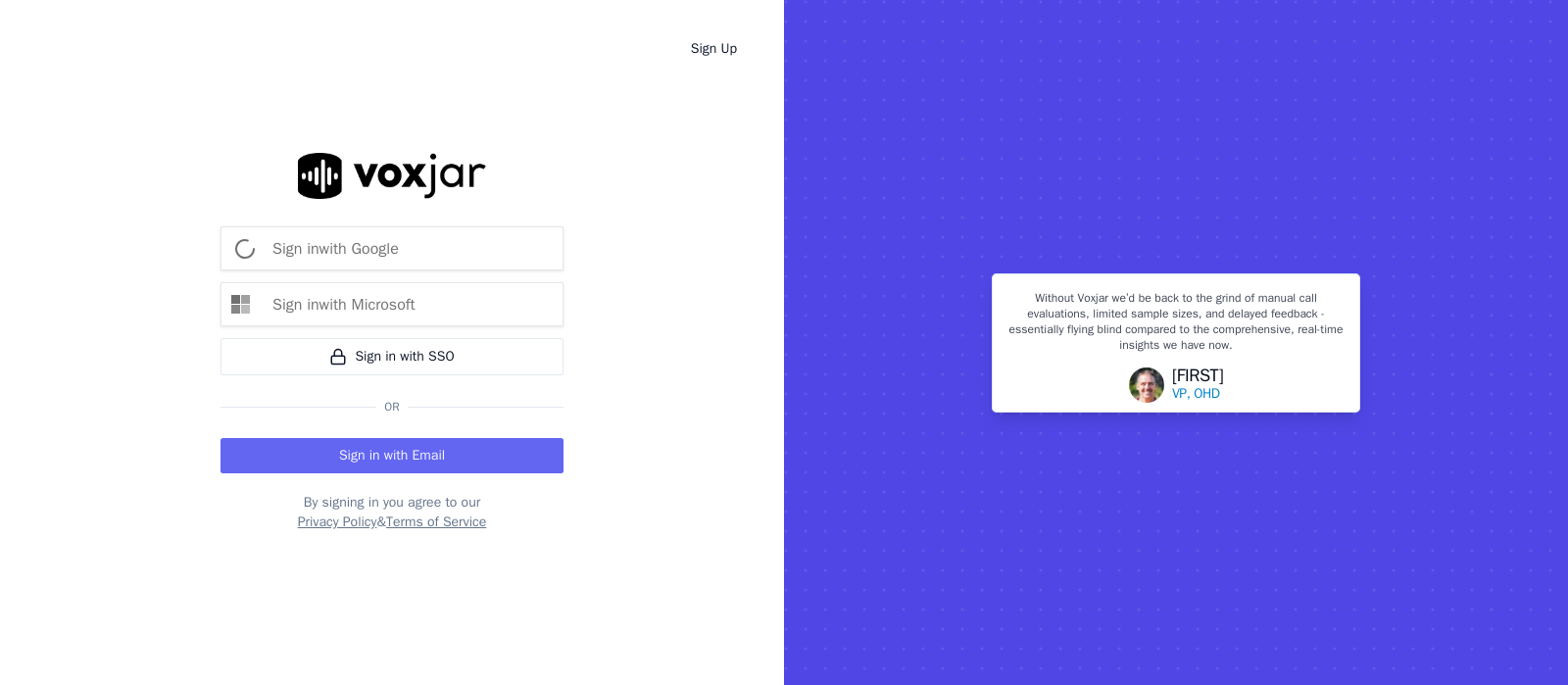 type 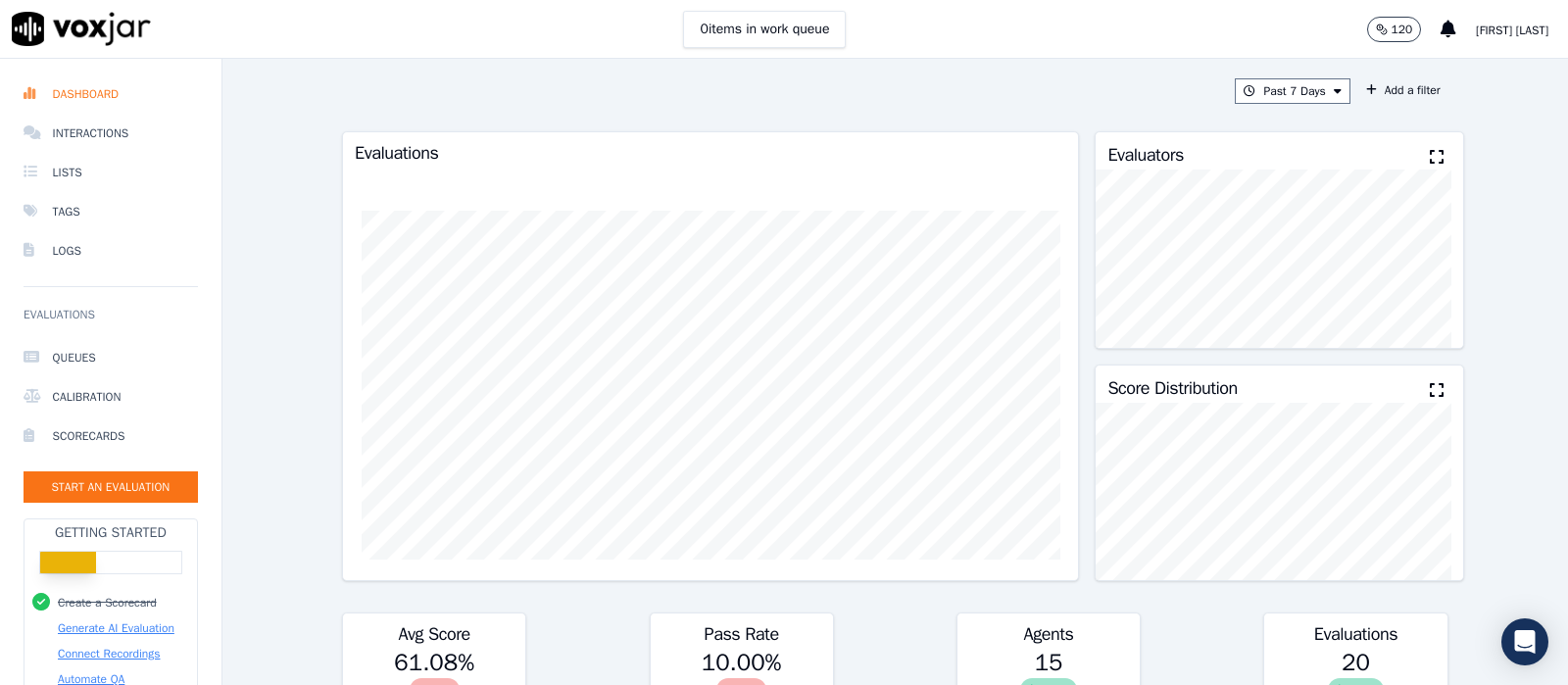 scroll, scrollTop: 0, scrollLeft: 0, axis: both 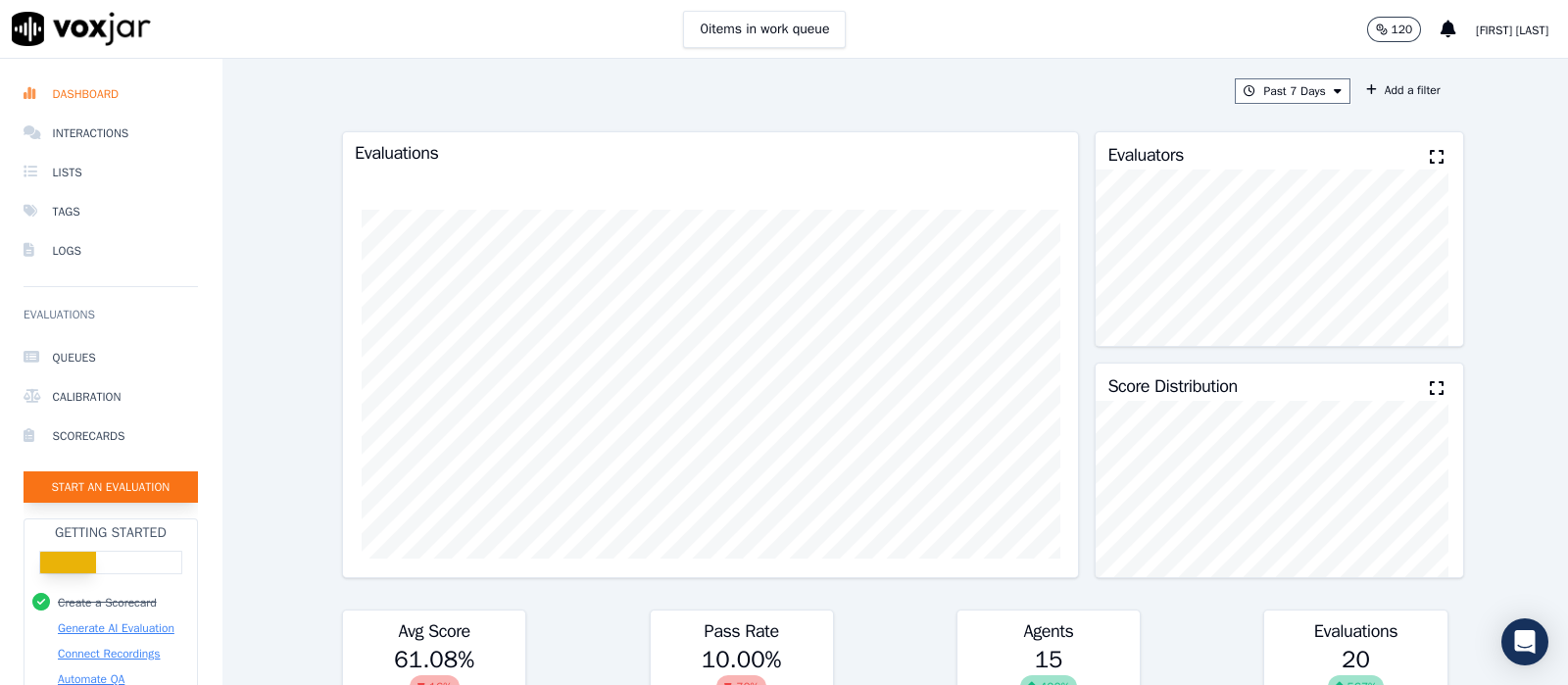 click on "Start an Evaluation" 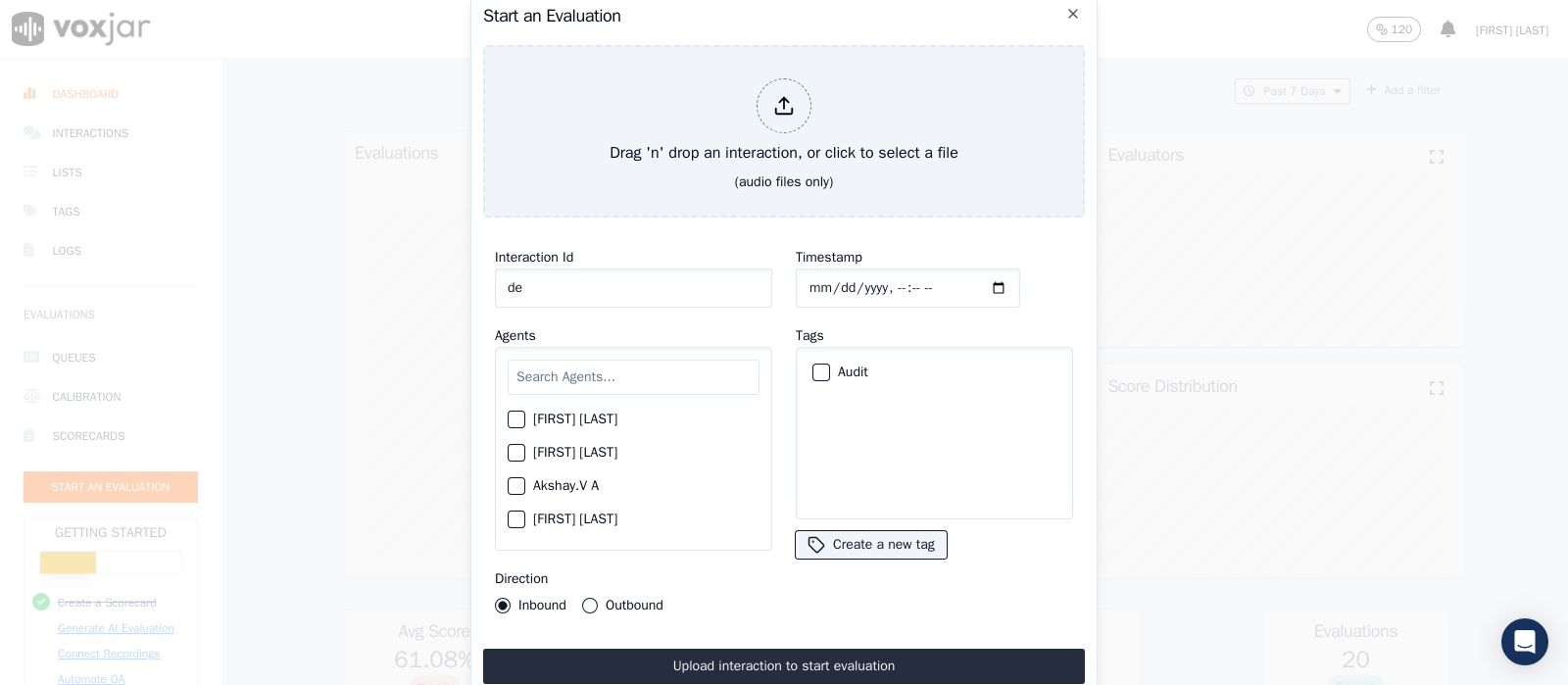 type on "d" 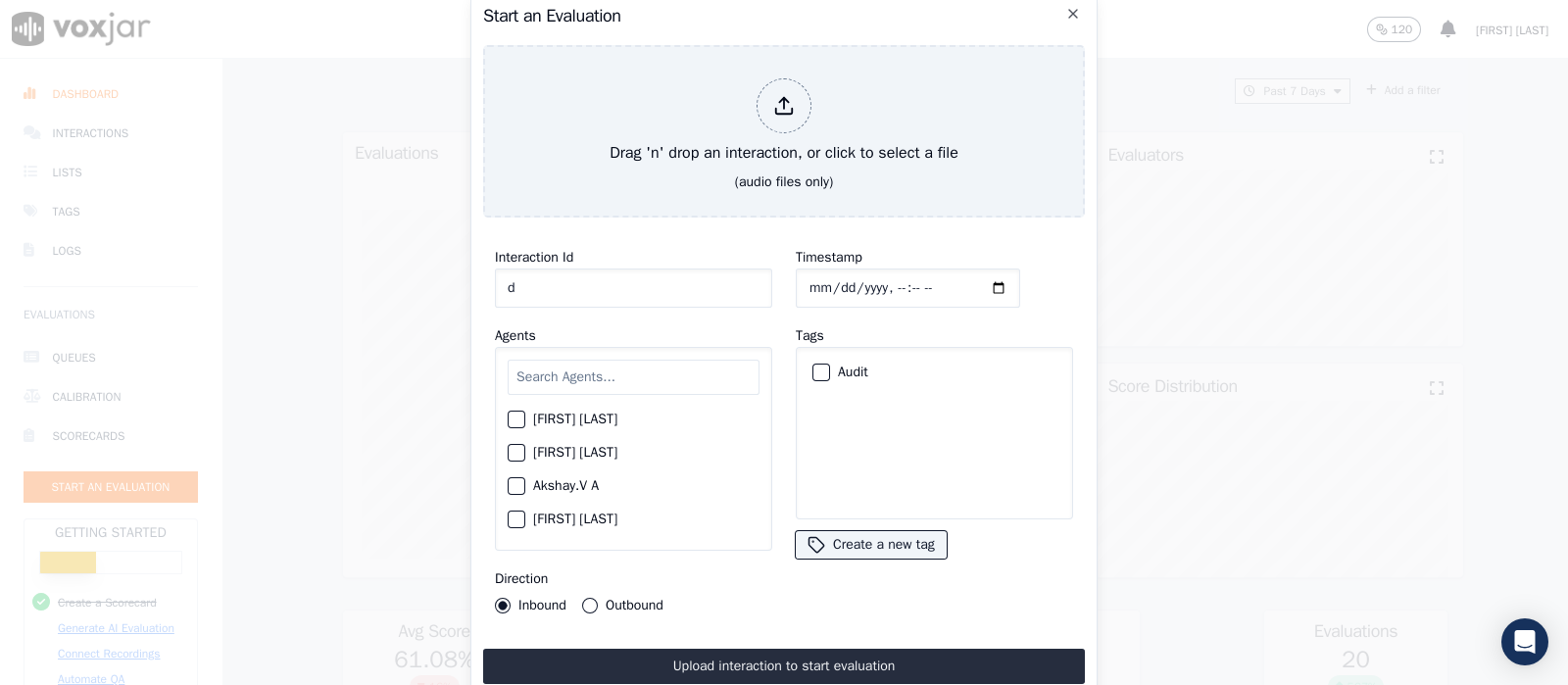type 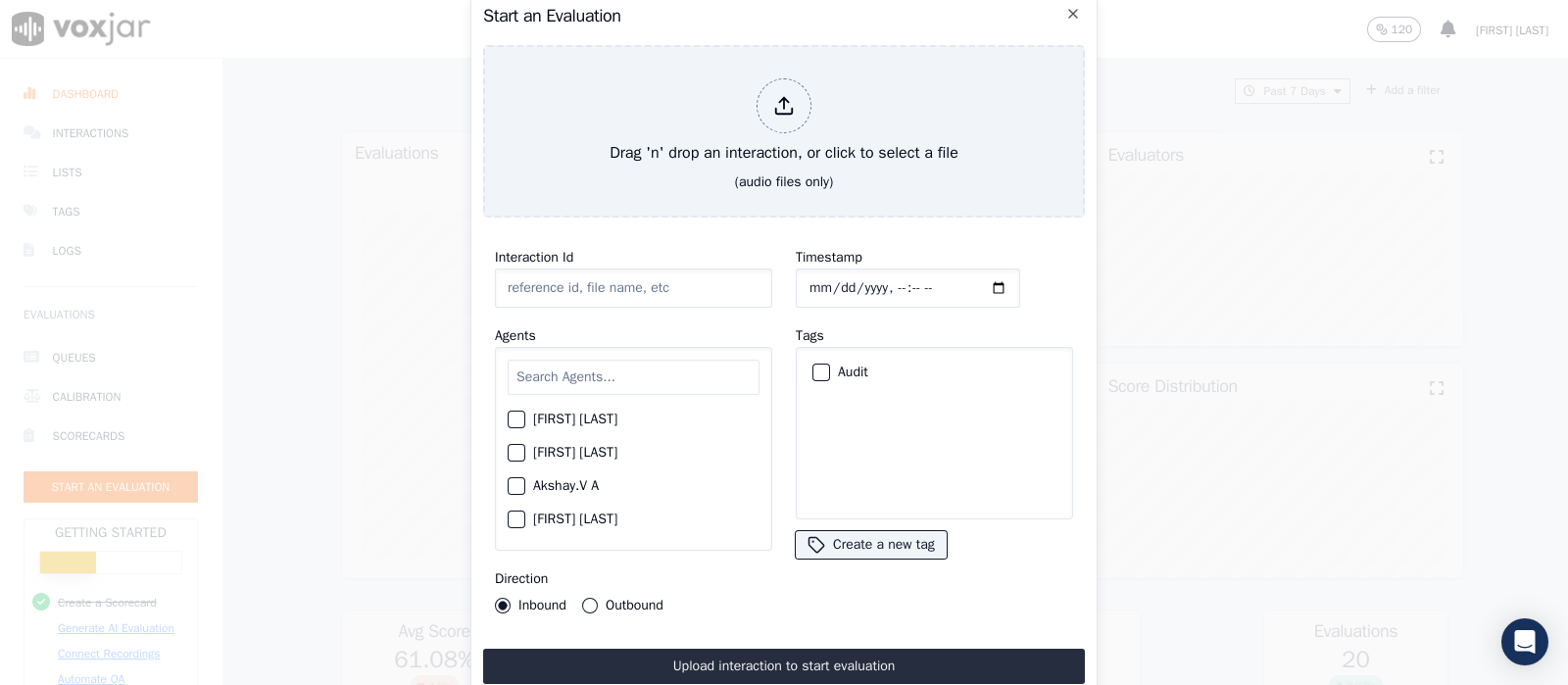 click at bounding box center [633, 377] 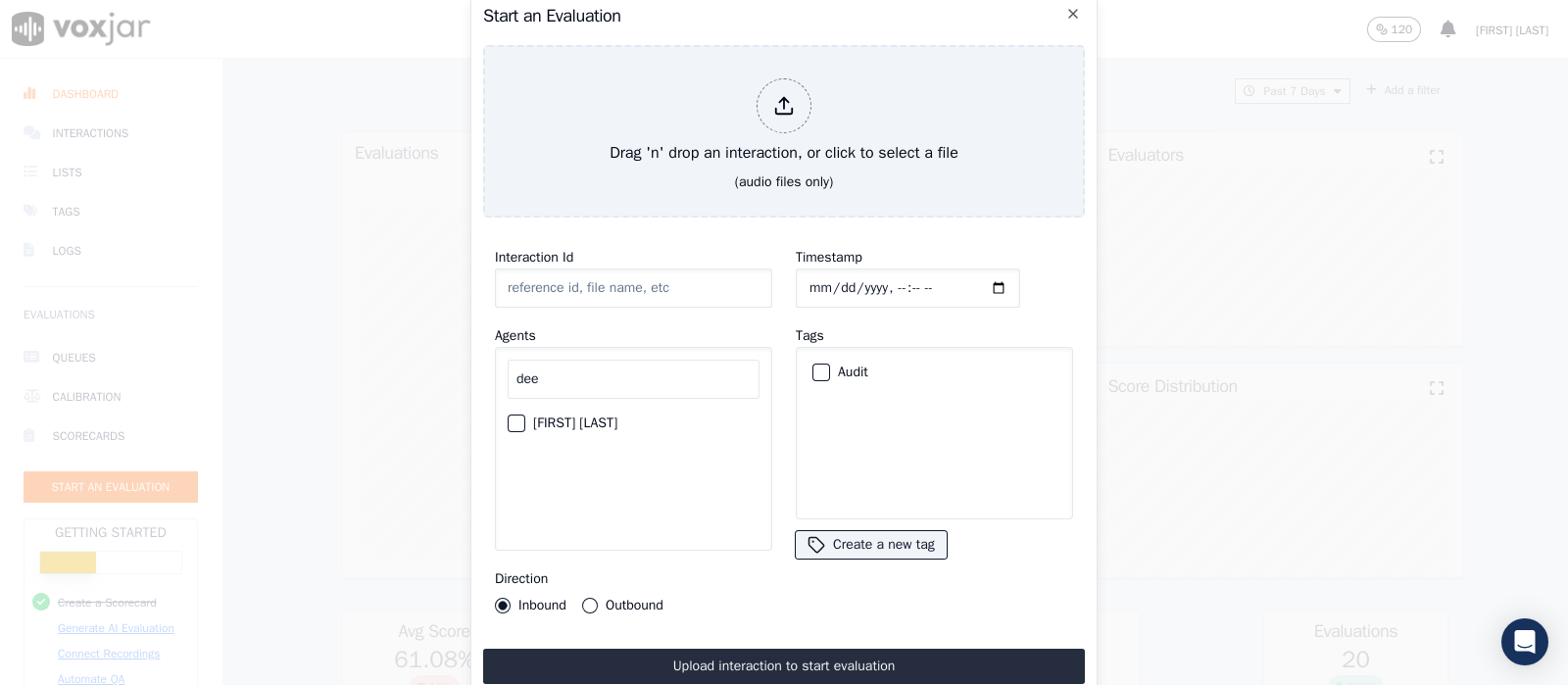 type on "dee" 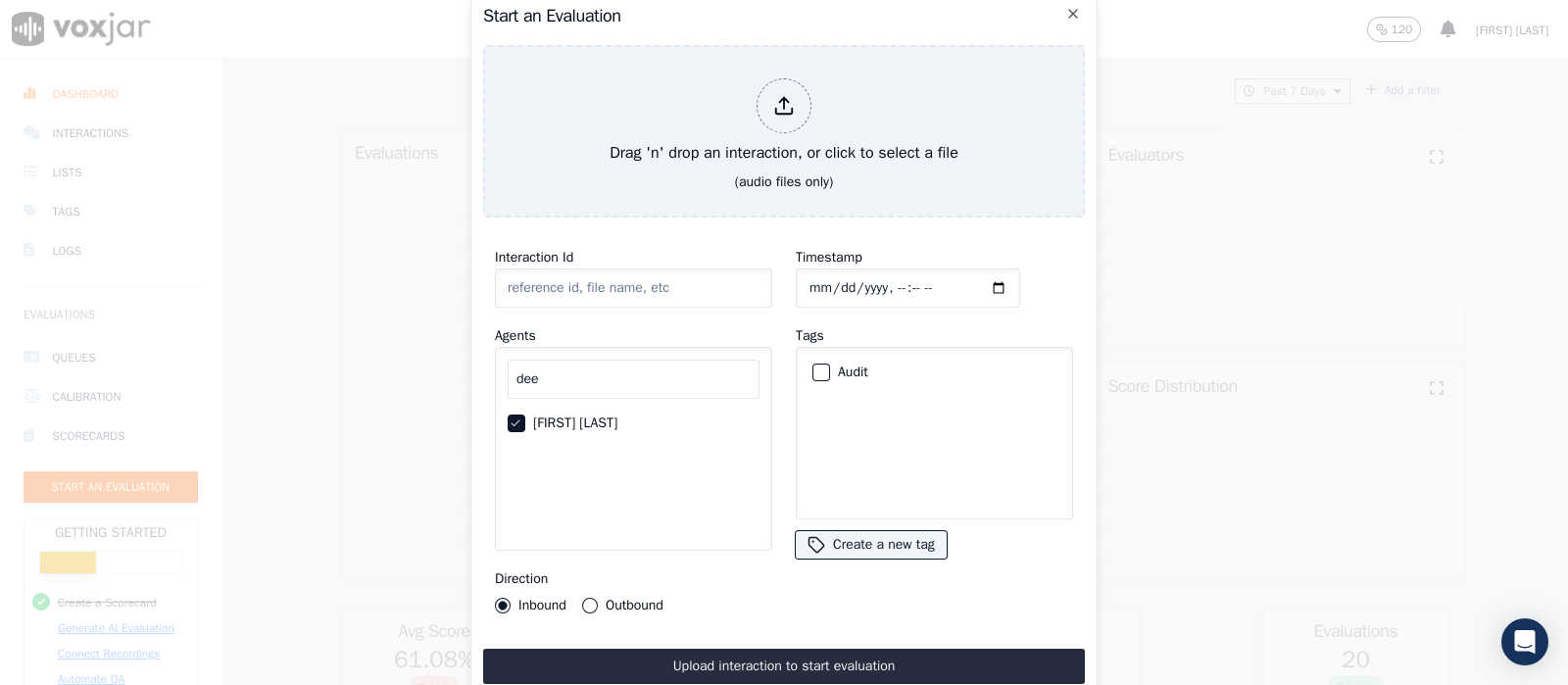 click on "Audit" at bounding box center [821, 372] 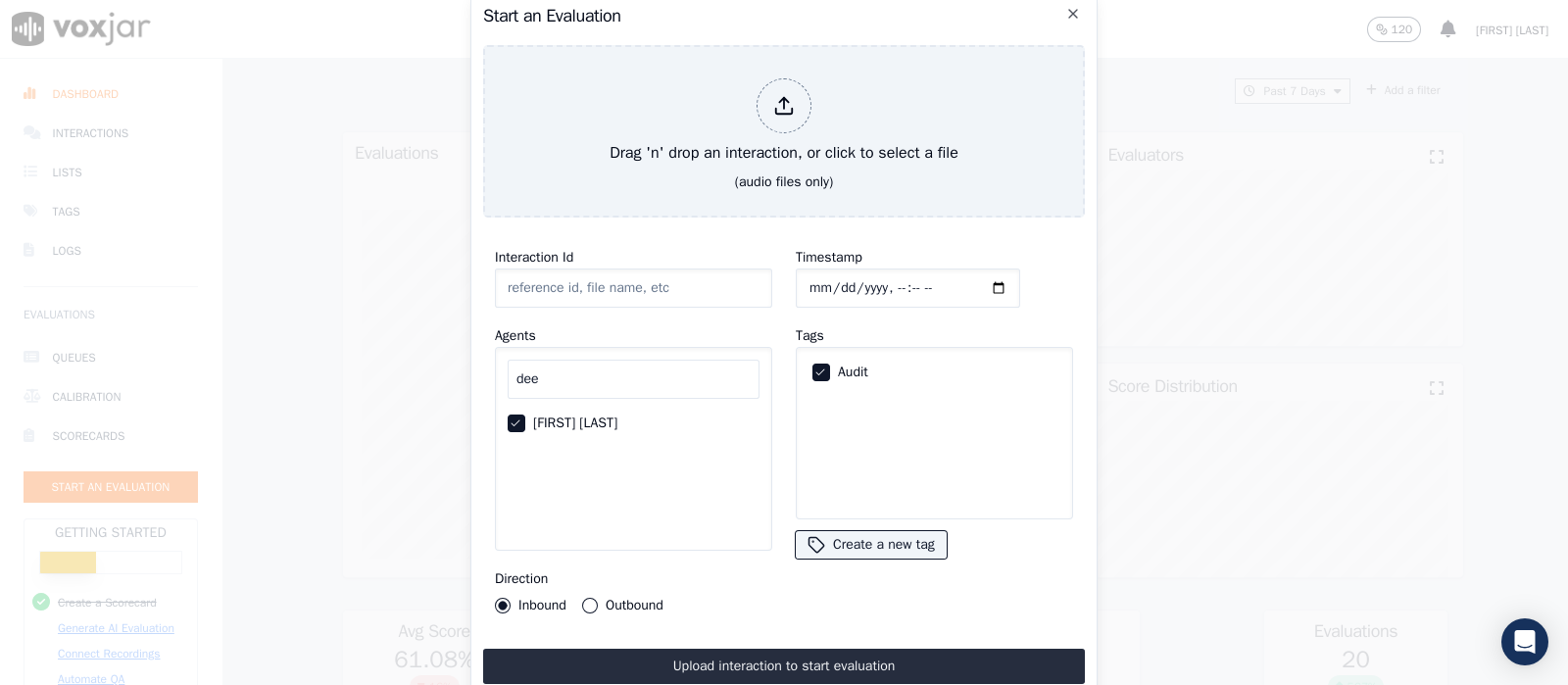 click on "Outbound" at bounding box center [590, 606] 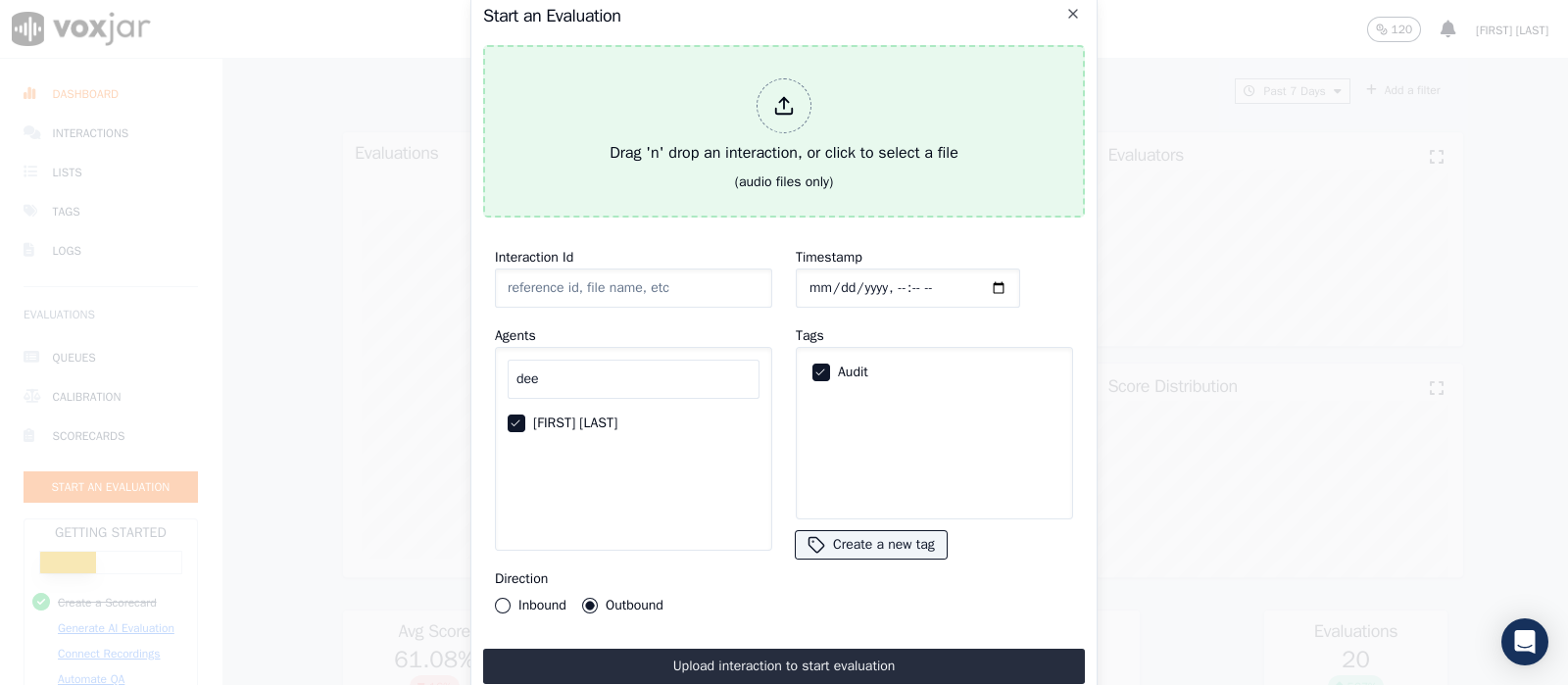 click on "Drag 'n' drop an interaction, or click to select a file" at bounding box center [784, 122] 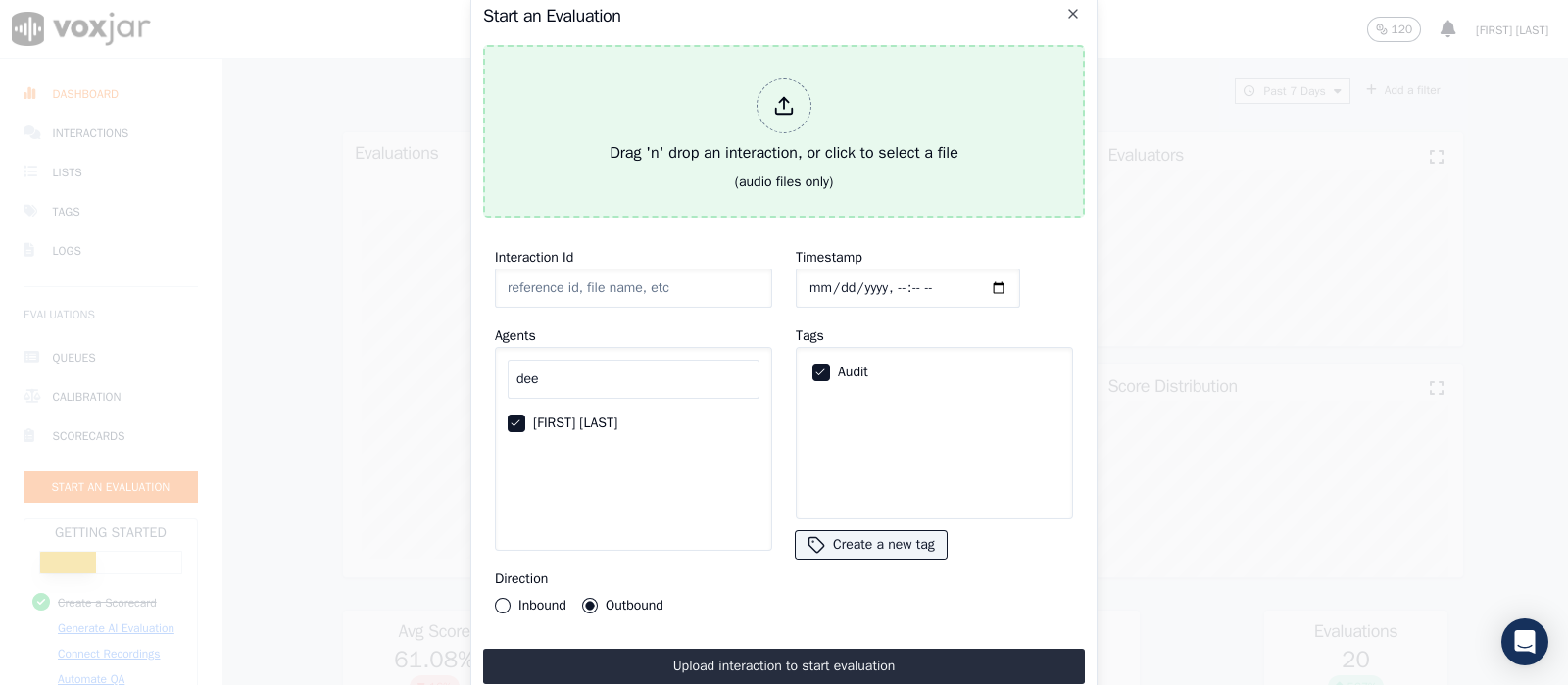 type on "[AGENT_NAME]_297-0551372168_20250718140736(84059).wav" 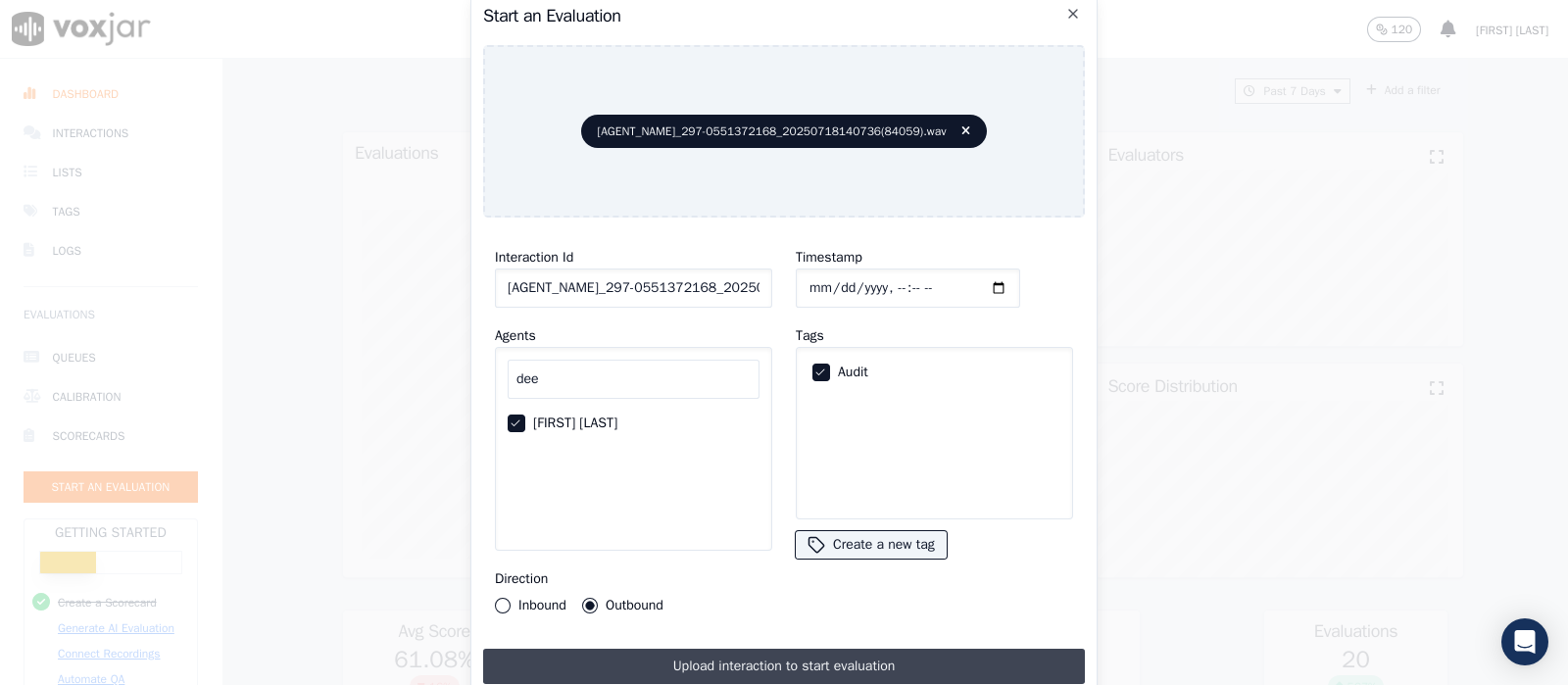 click on "Upload interaction to start evaluation" at bounding box center (784, 666) 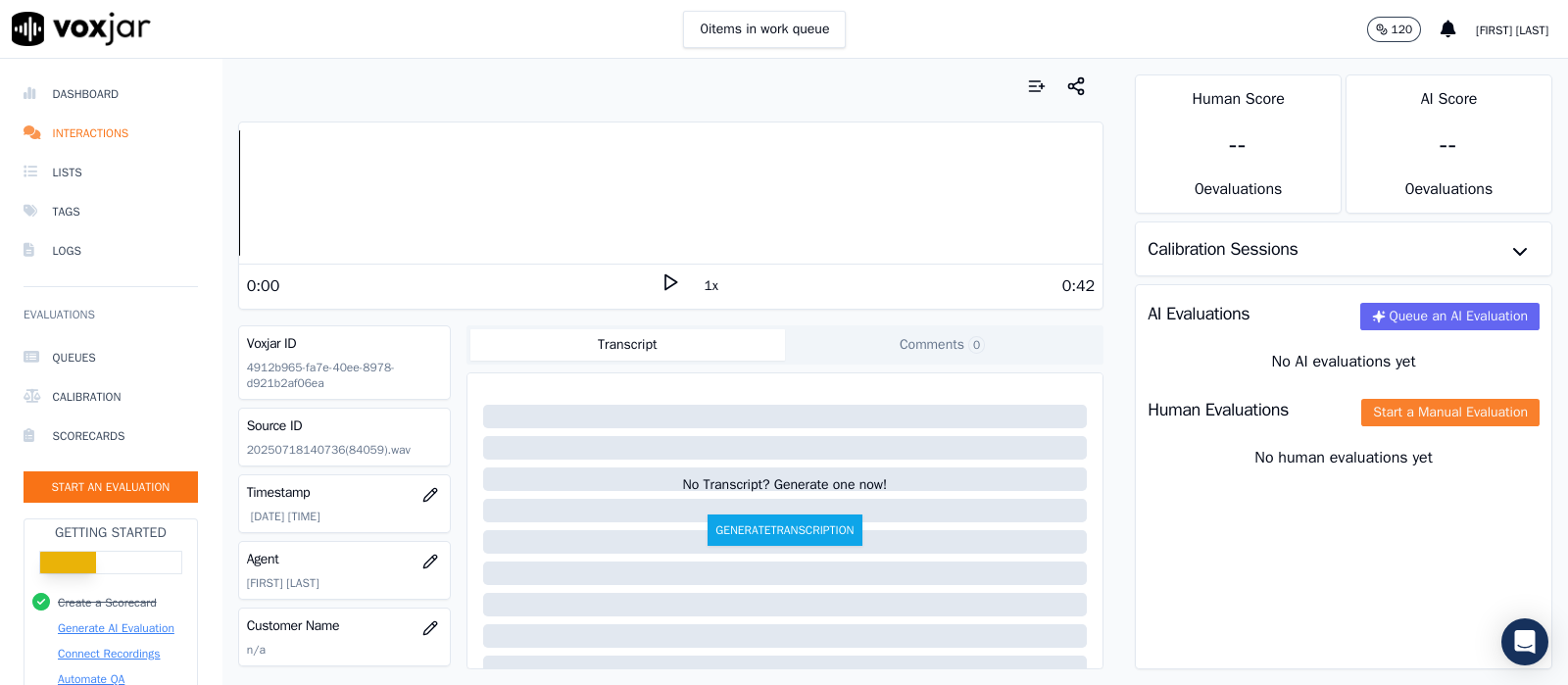 click on "Start a Manual Evaluation" 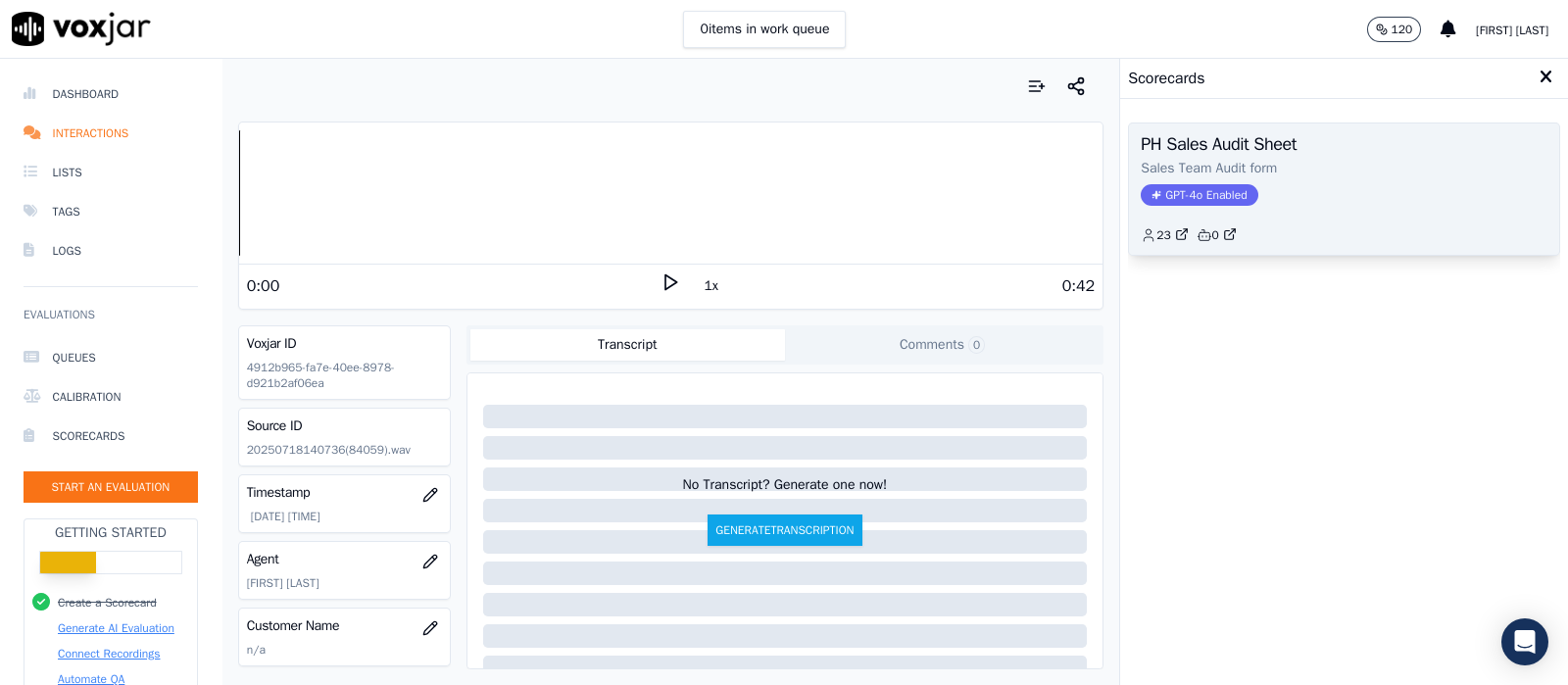 click on "GPT-4o Enabled" at bounding box center [1199, 195] 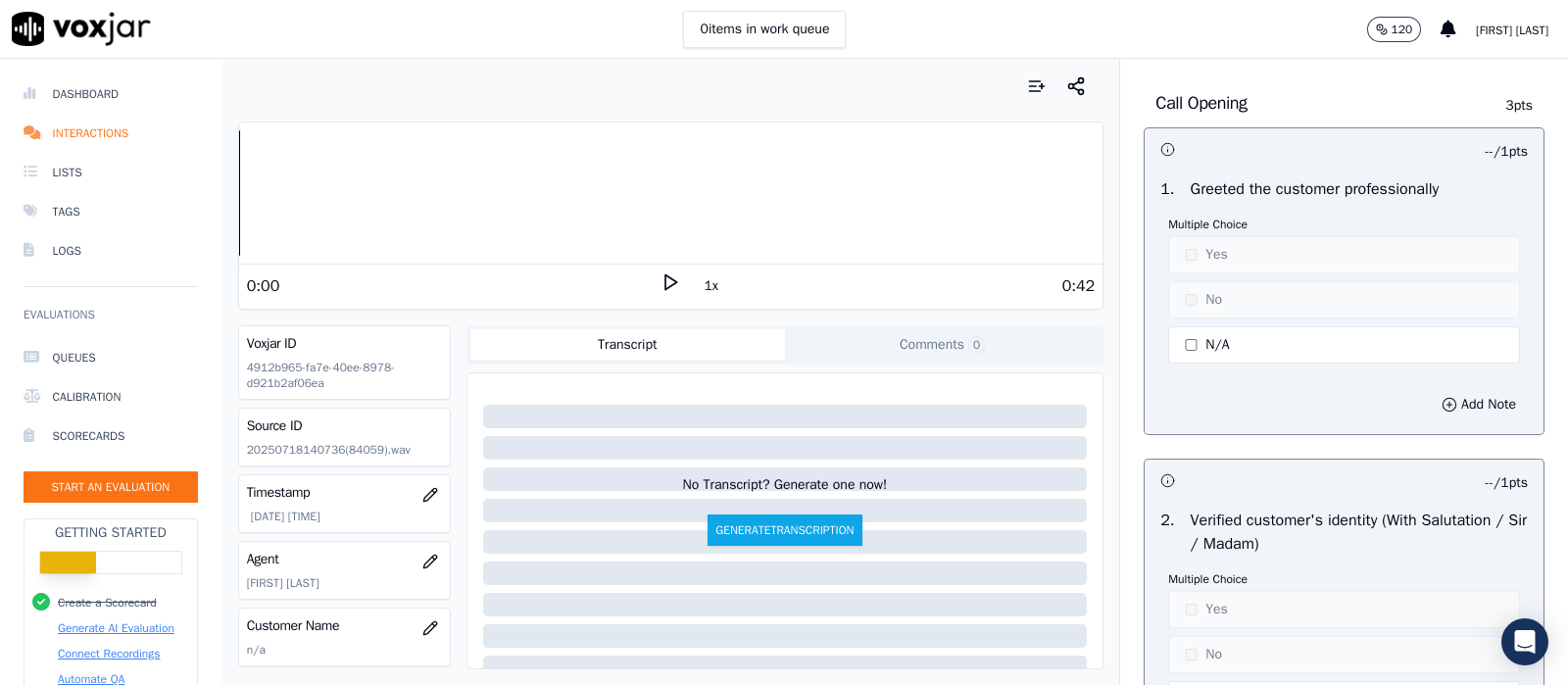 scroll, scrollTop: 122, scrollLeft: 0, axis: vertical 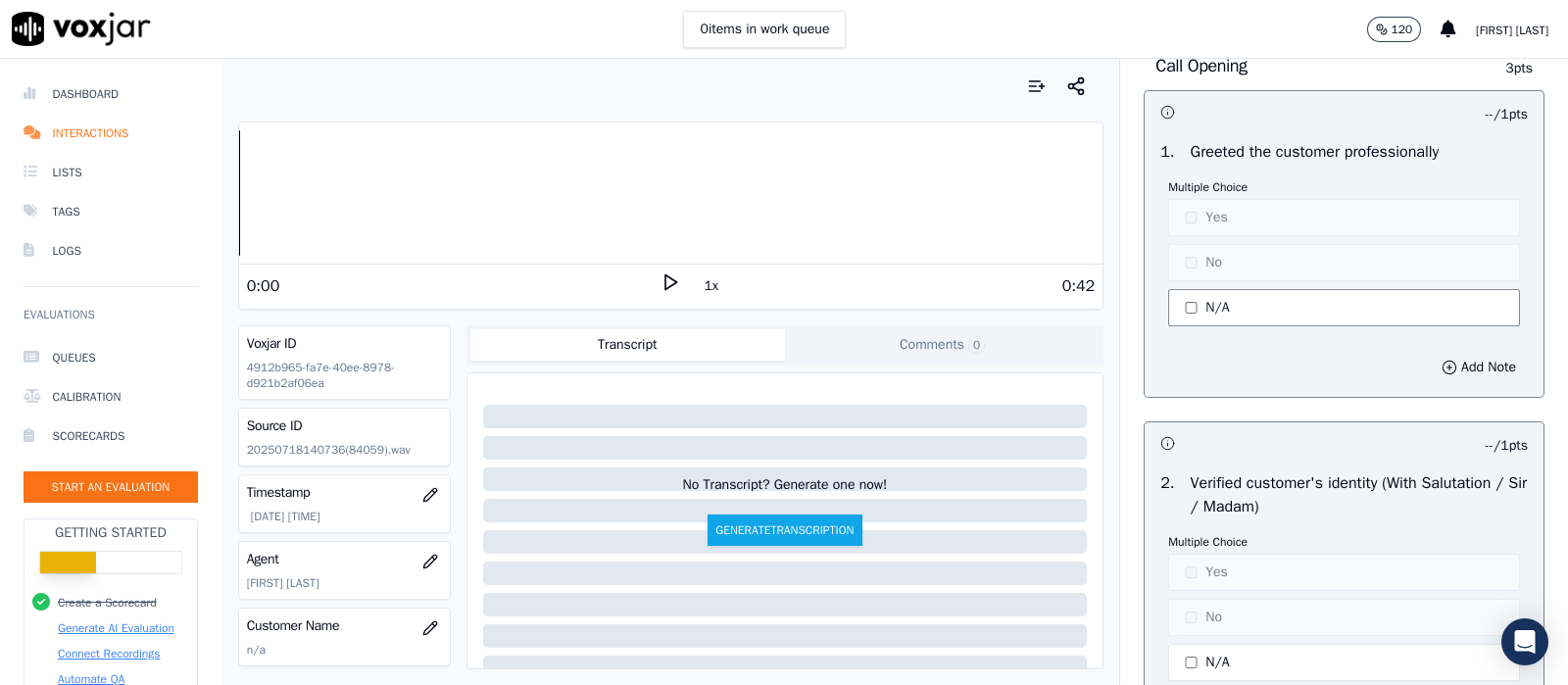 click on "N/A" 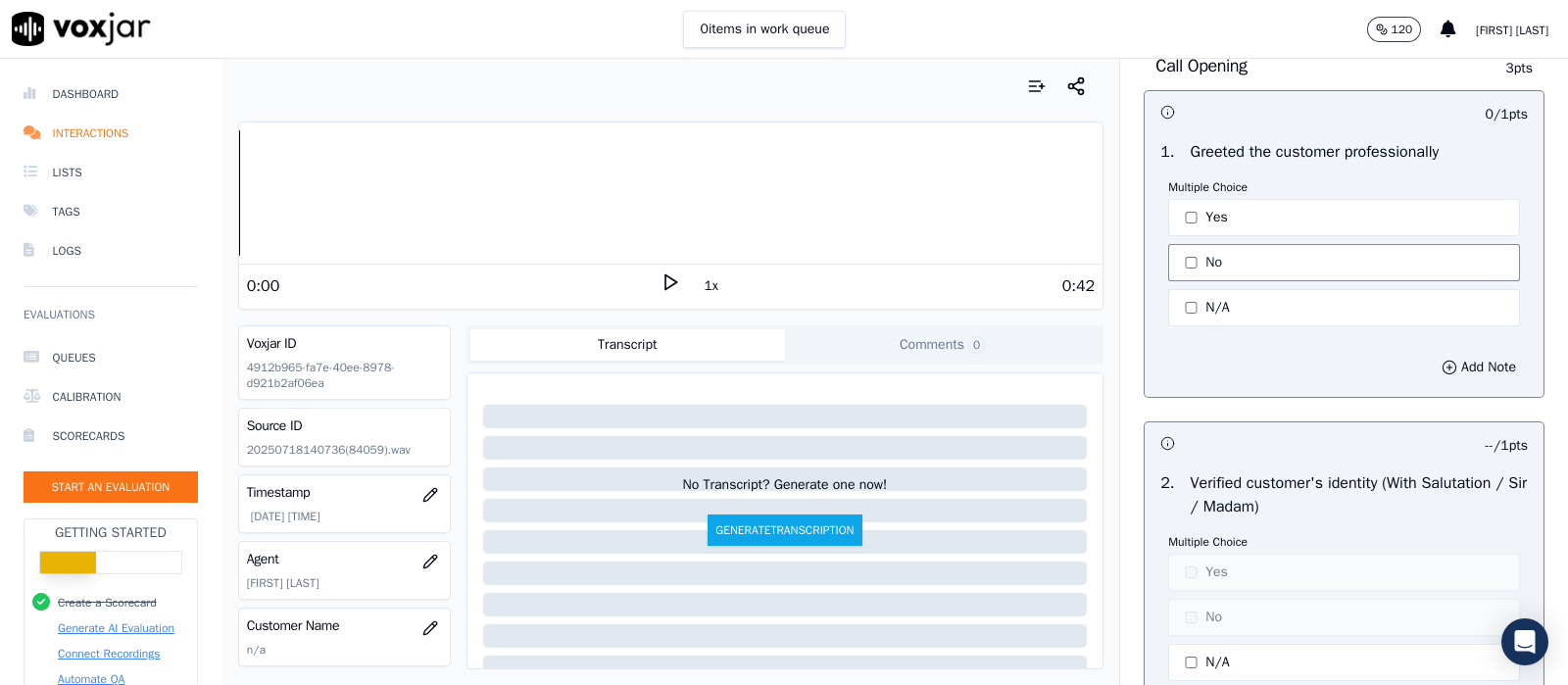 click on "No" 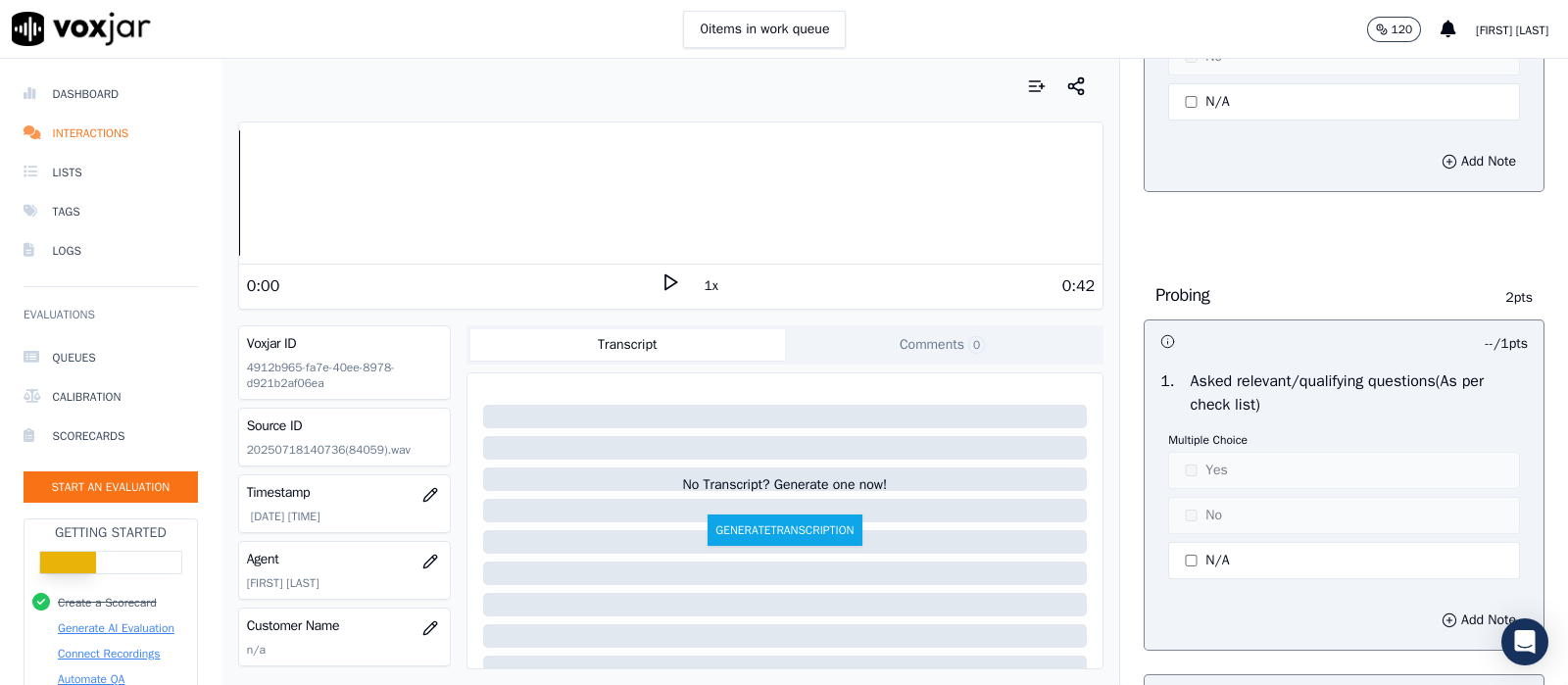 scroll, scrollTop: 1102, scrollLeft: 0, axis: vertical 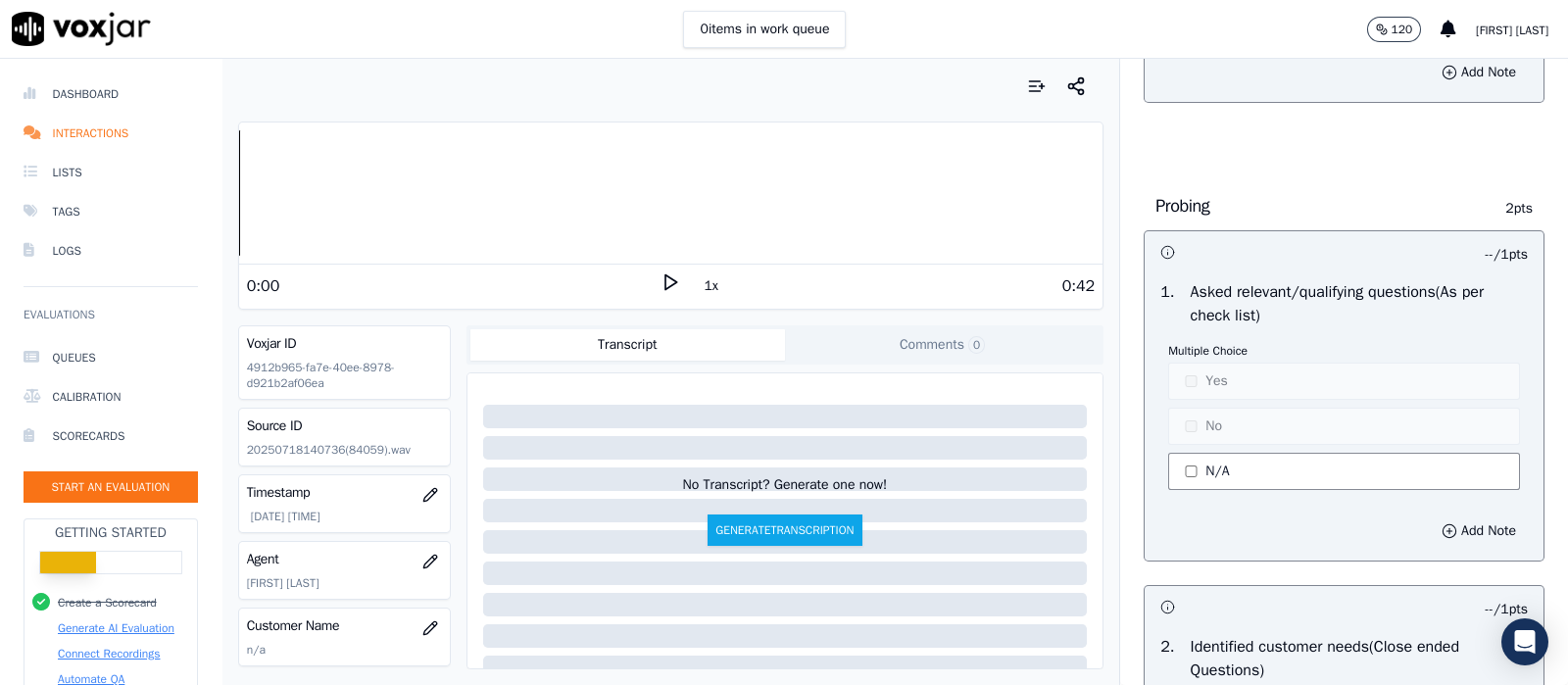 click on "N/A" 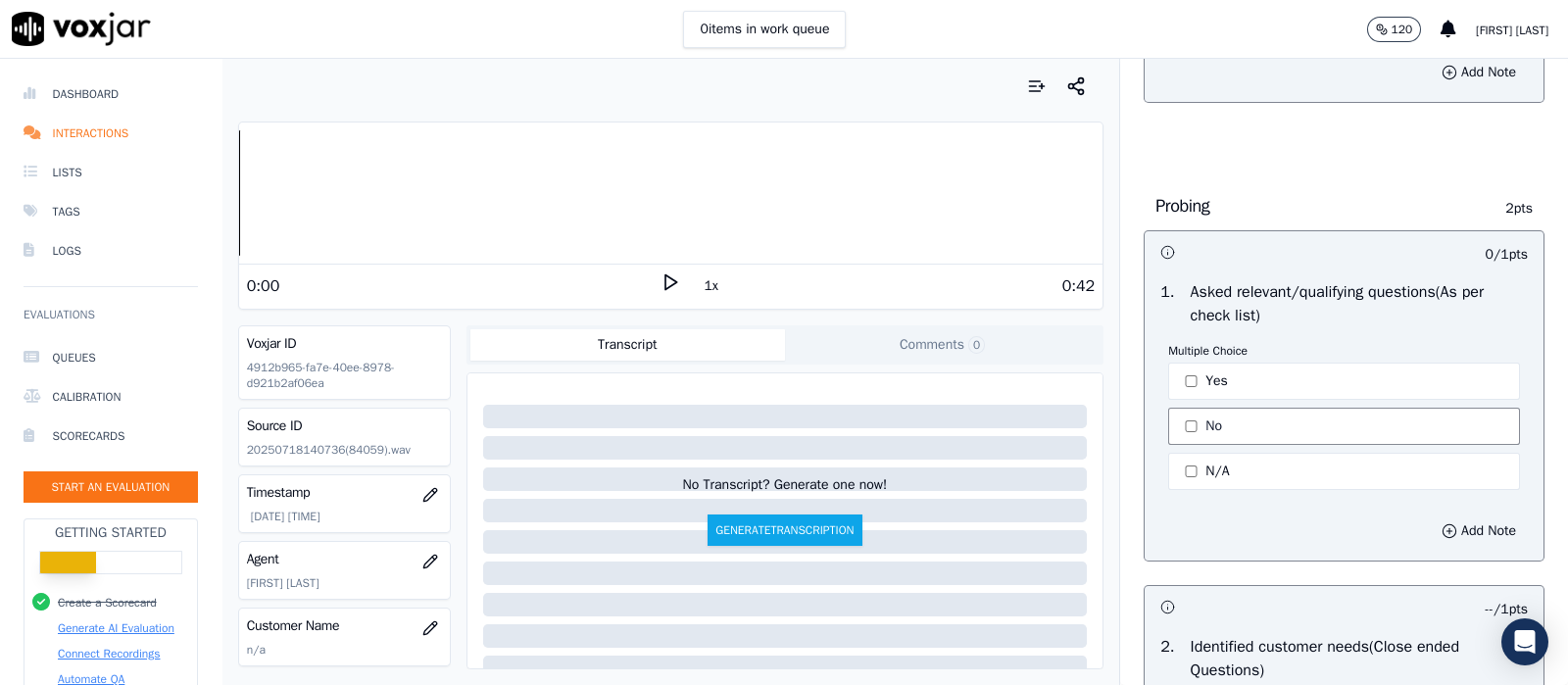 click on "No" 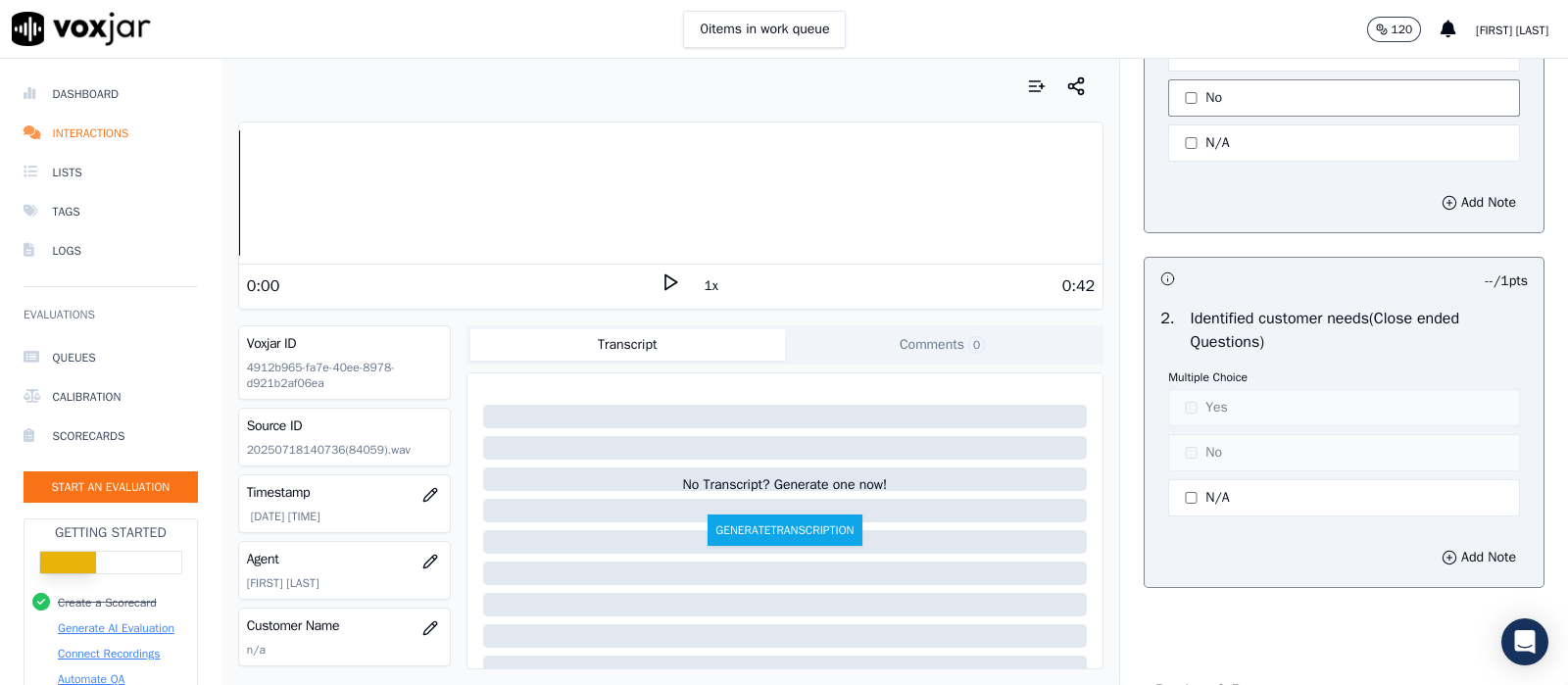 scroll, scrollTop: 1470, scrollLeft: 0, axis: vertical 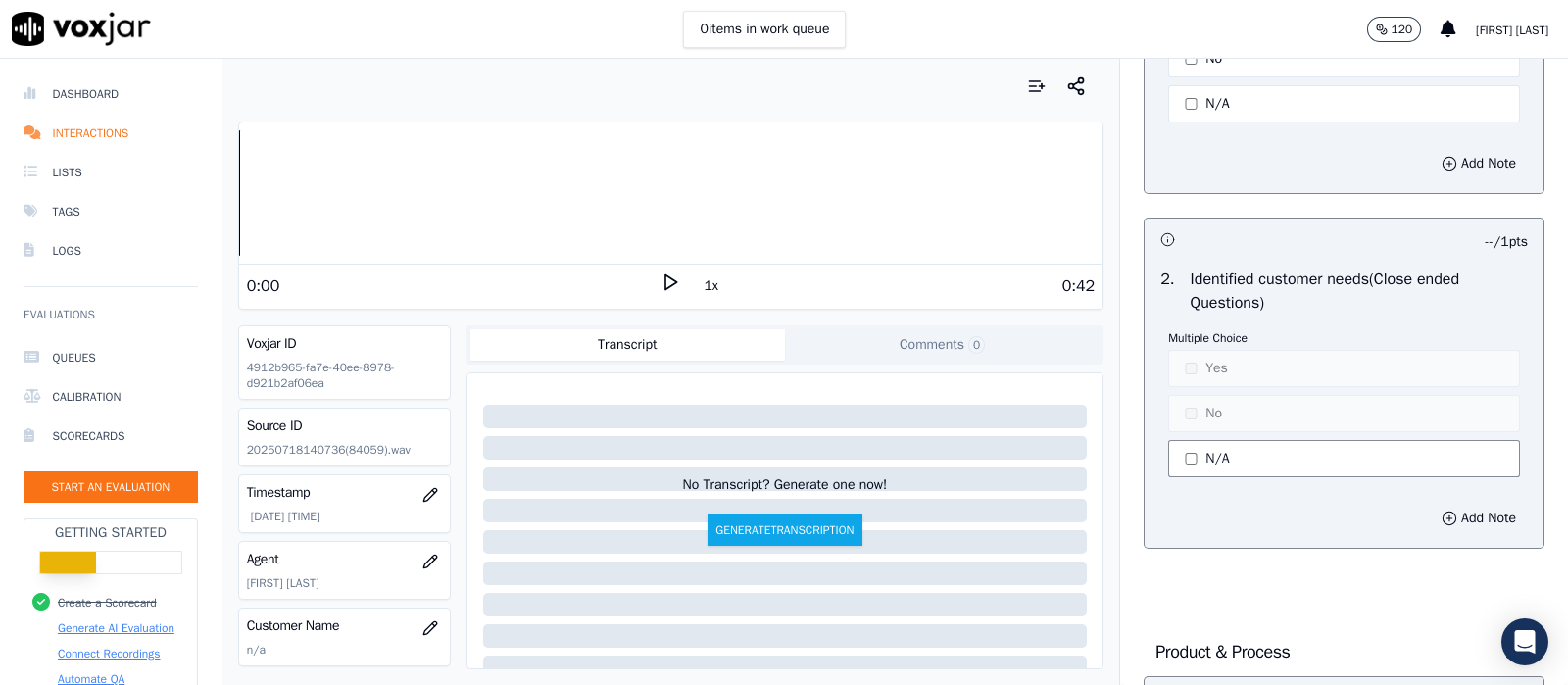 click on "N/A" 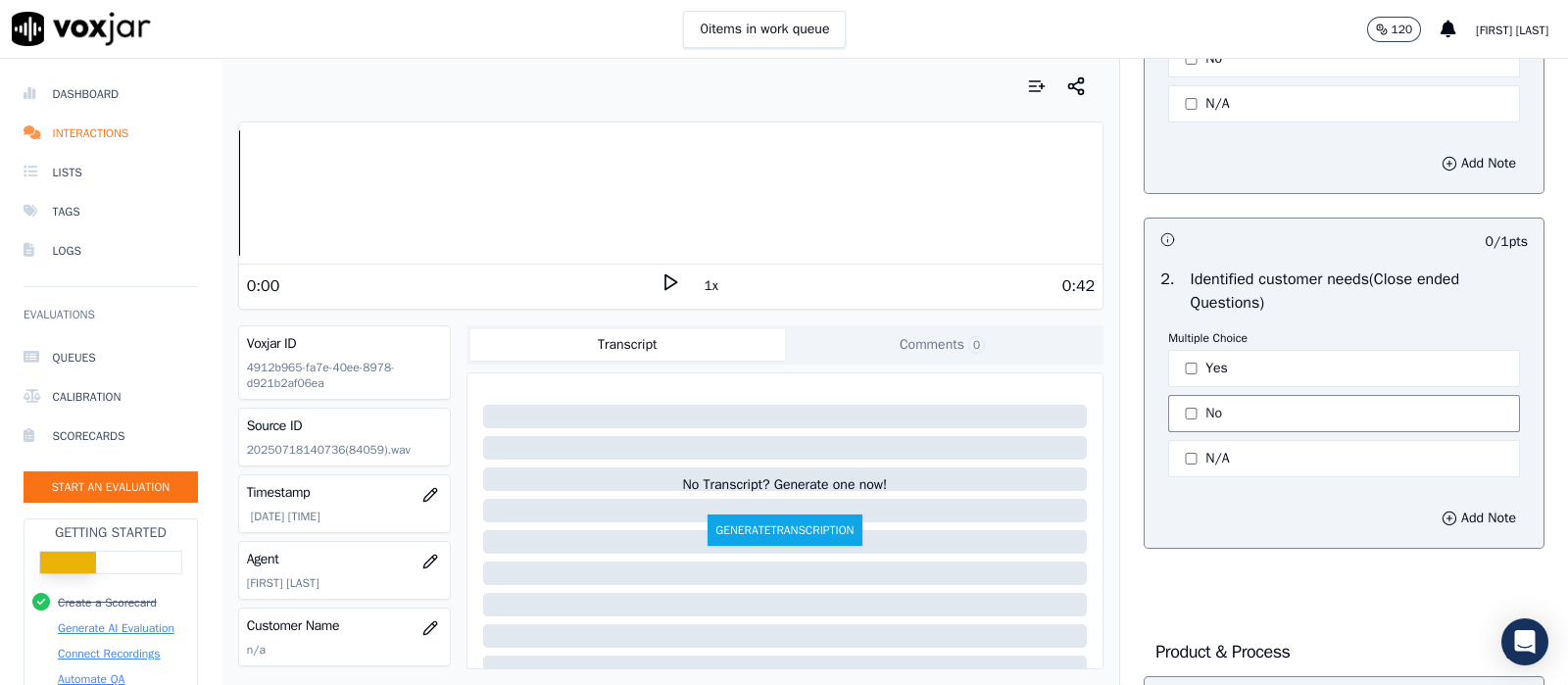 click on "No" 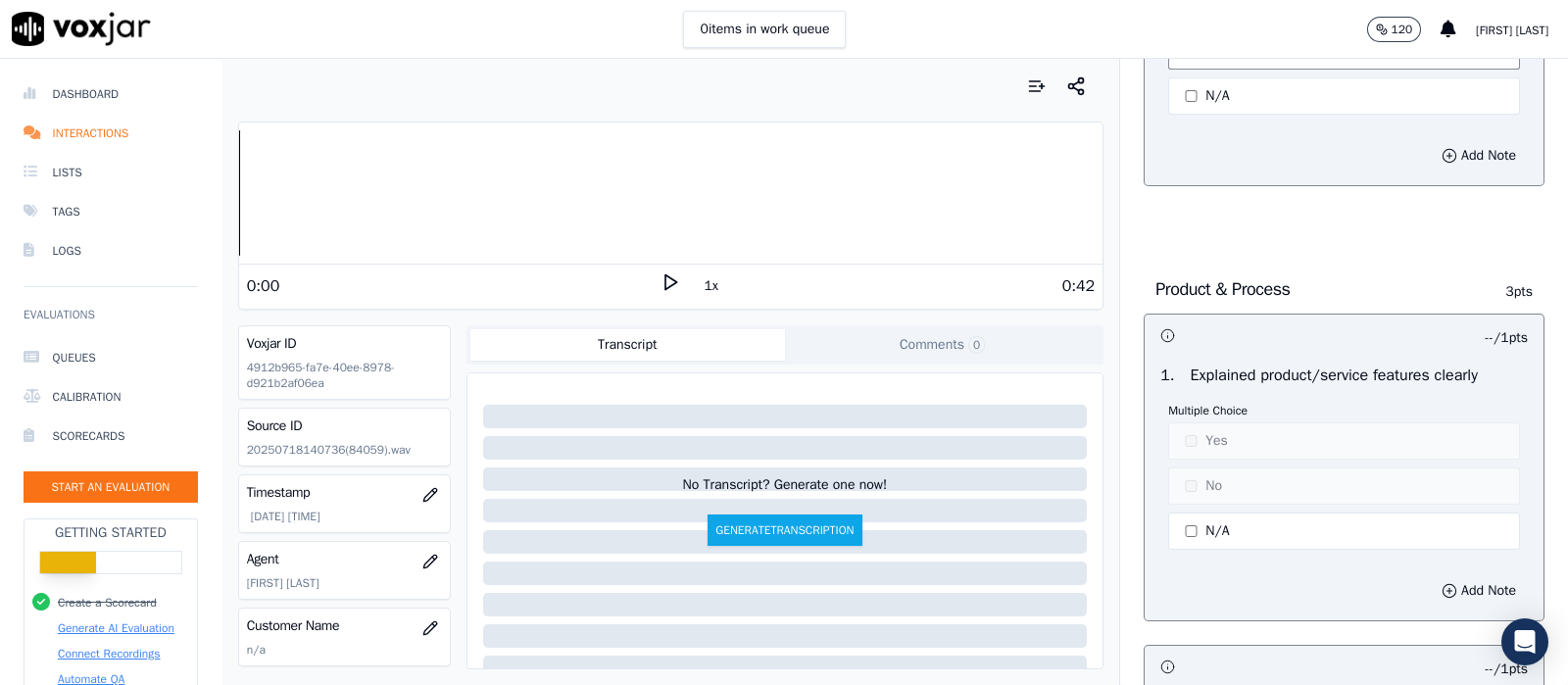 scroll, scrollTop: 1836, scrollLeft: 0, axis: vertical 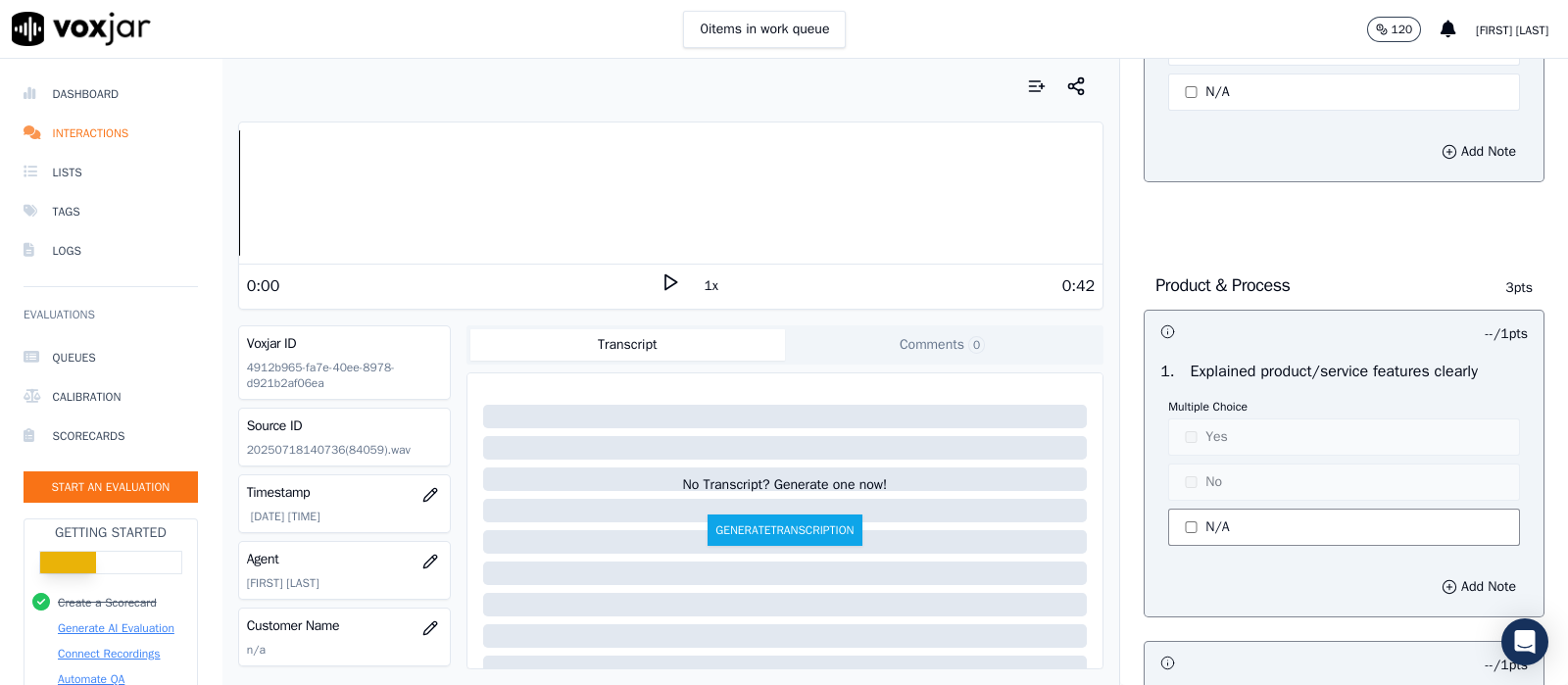 click on "N/A" 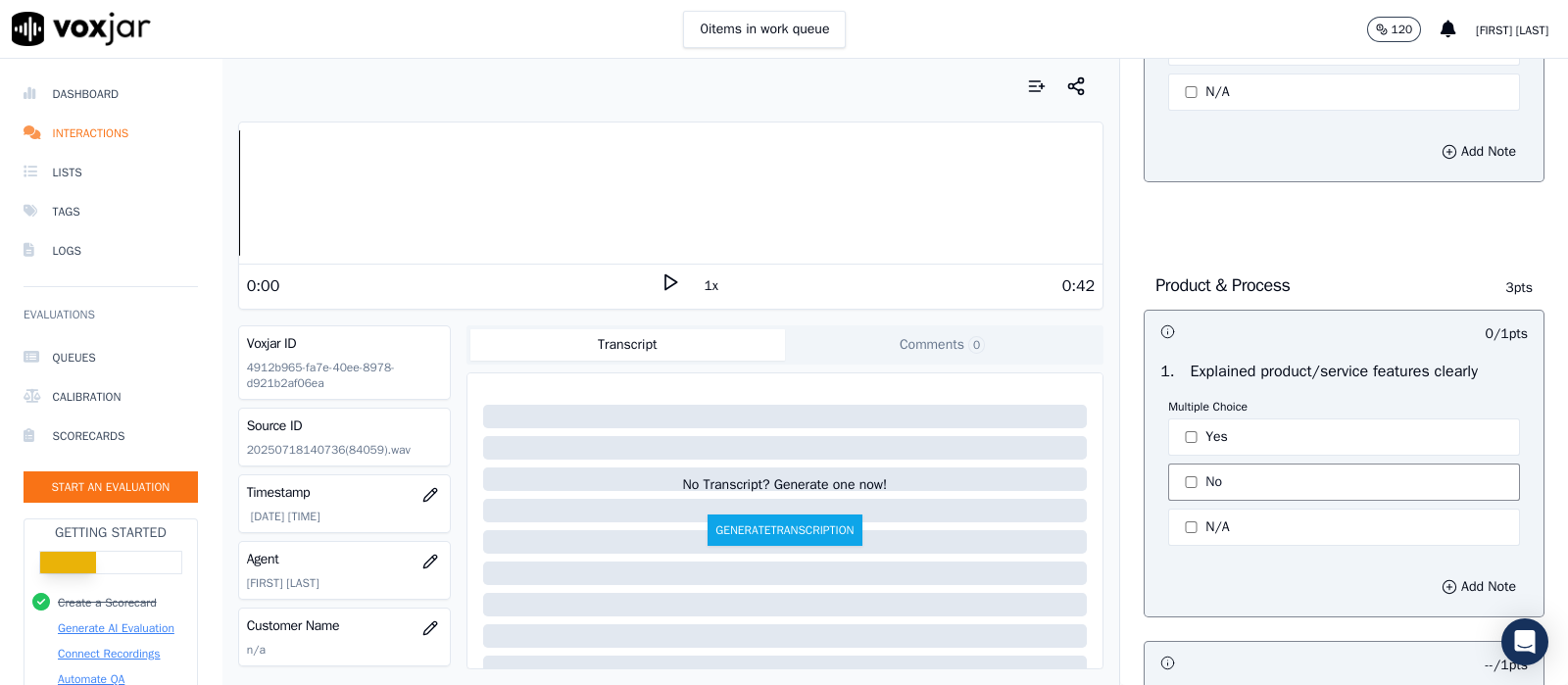 click on "No" 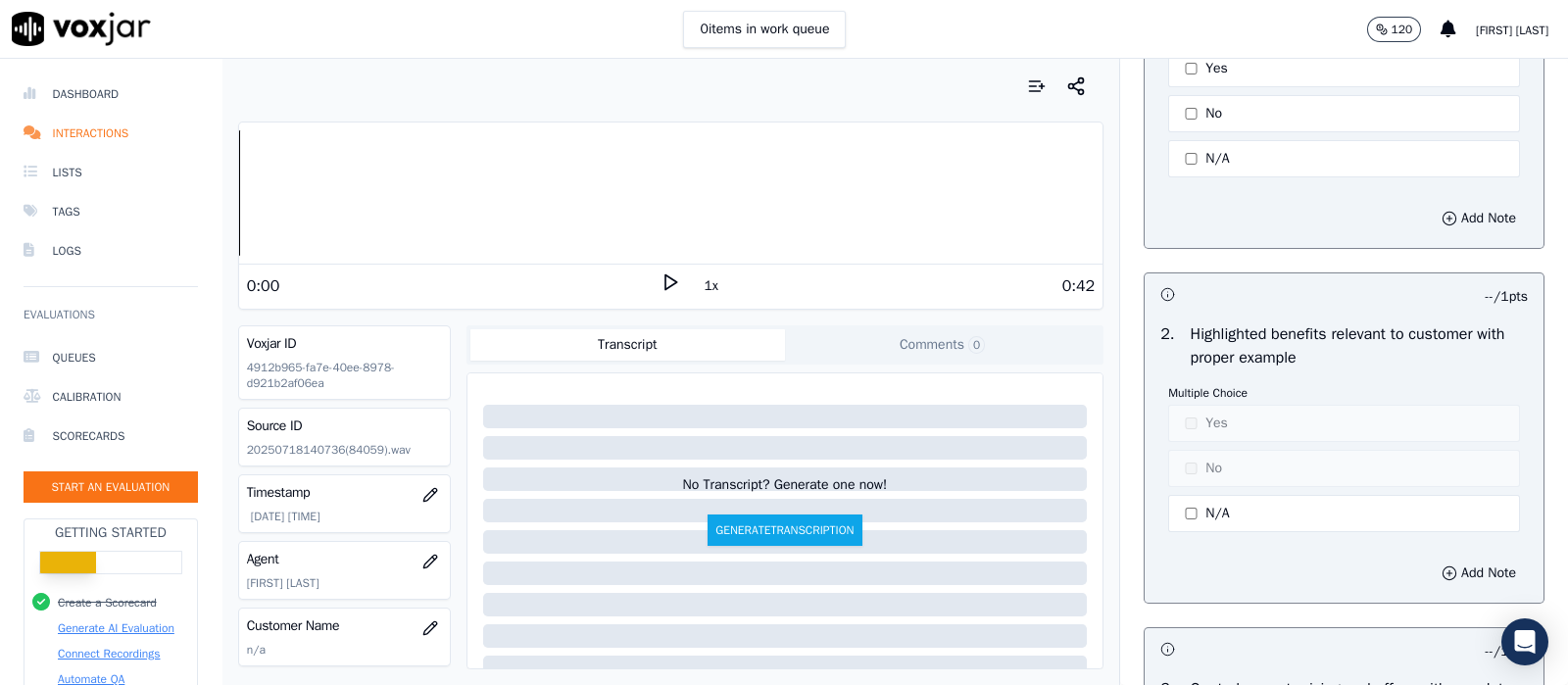 scroll, scrollTop: 2327, scrollLeft: 0, axis: vertical 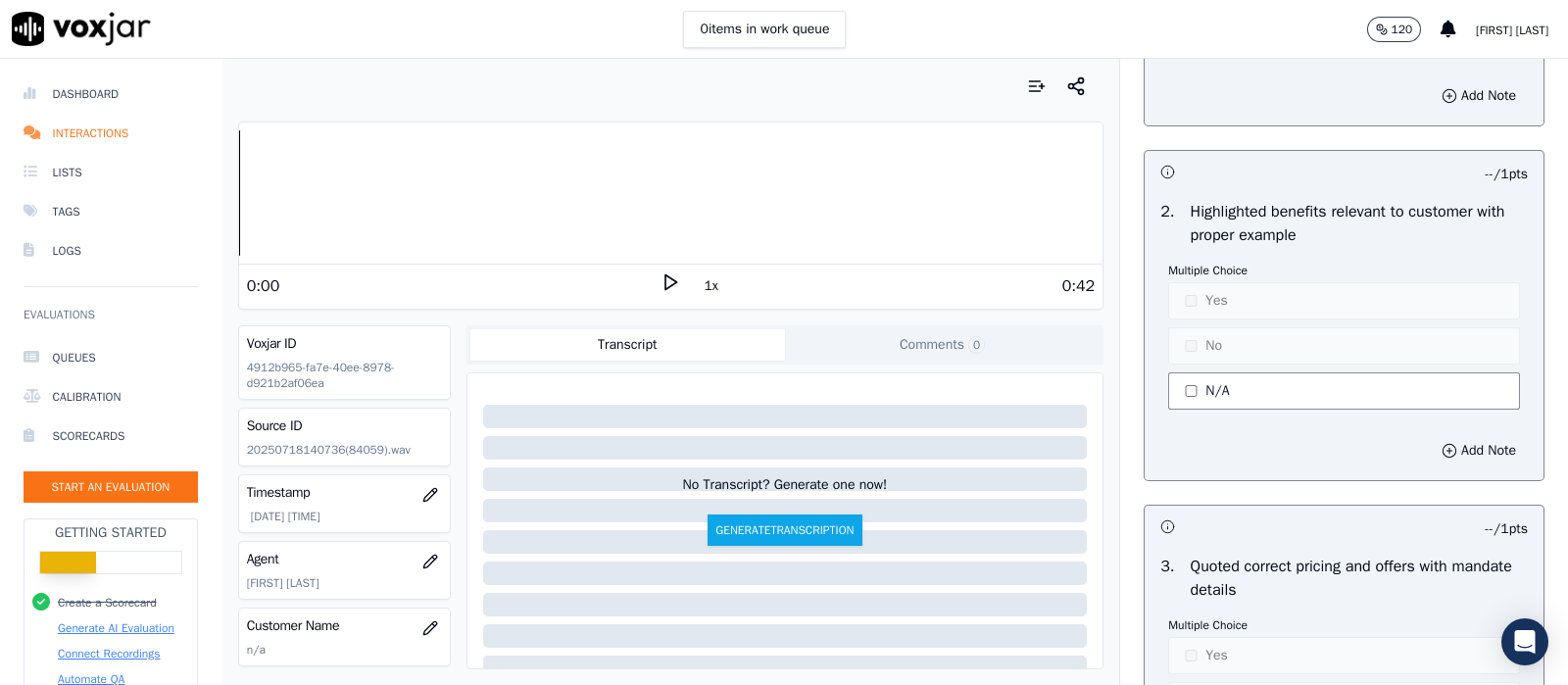 click on "N/A" 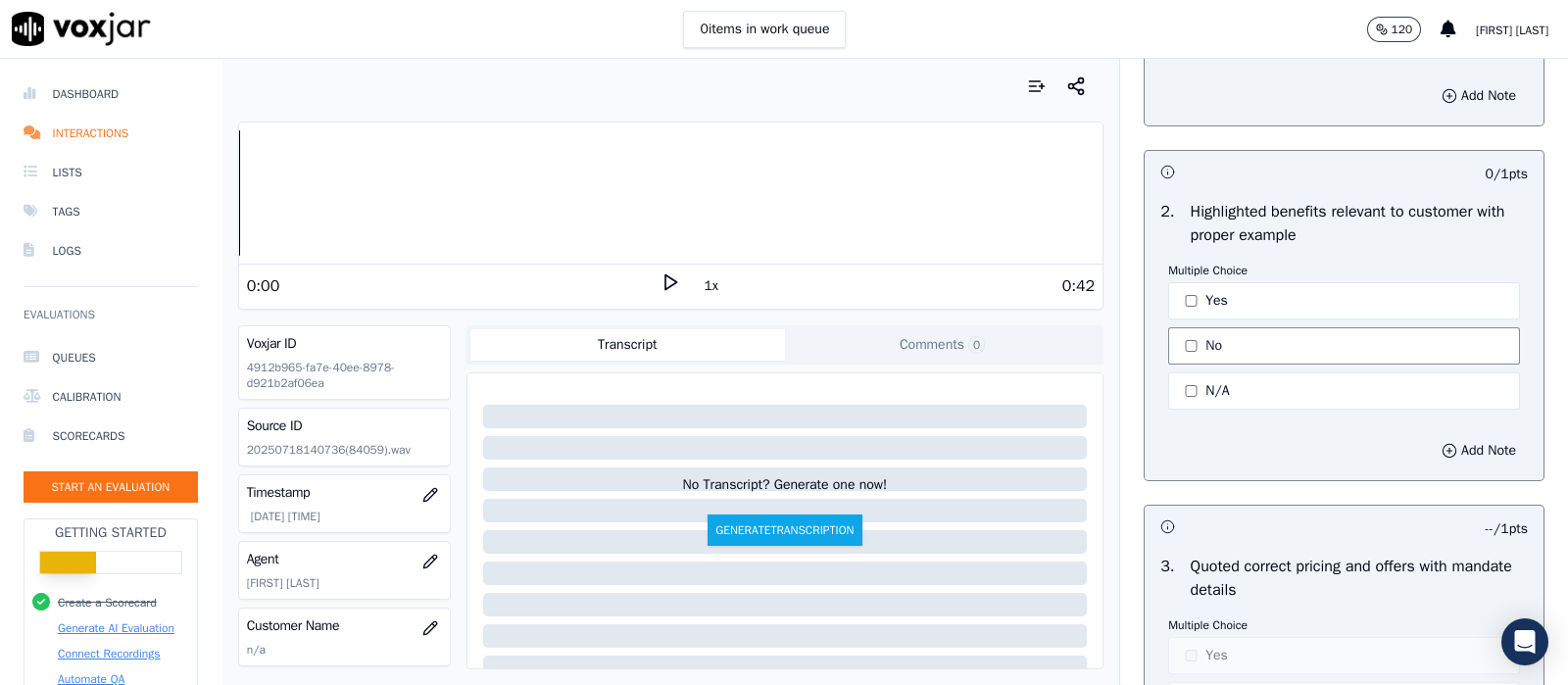 click on "No" 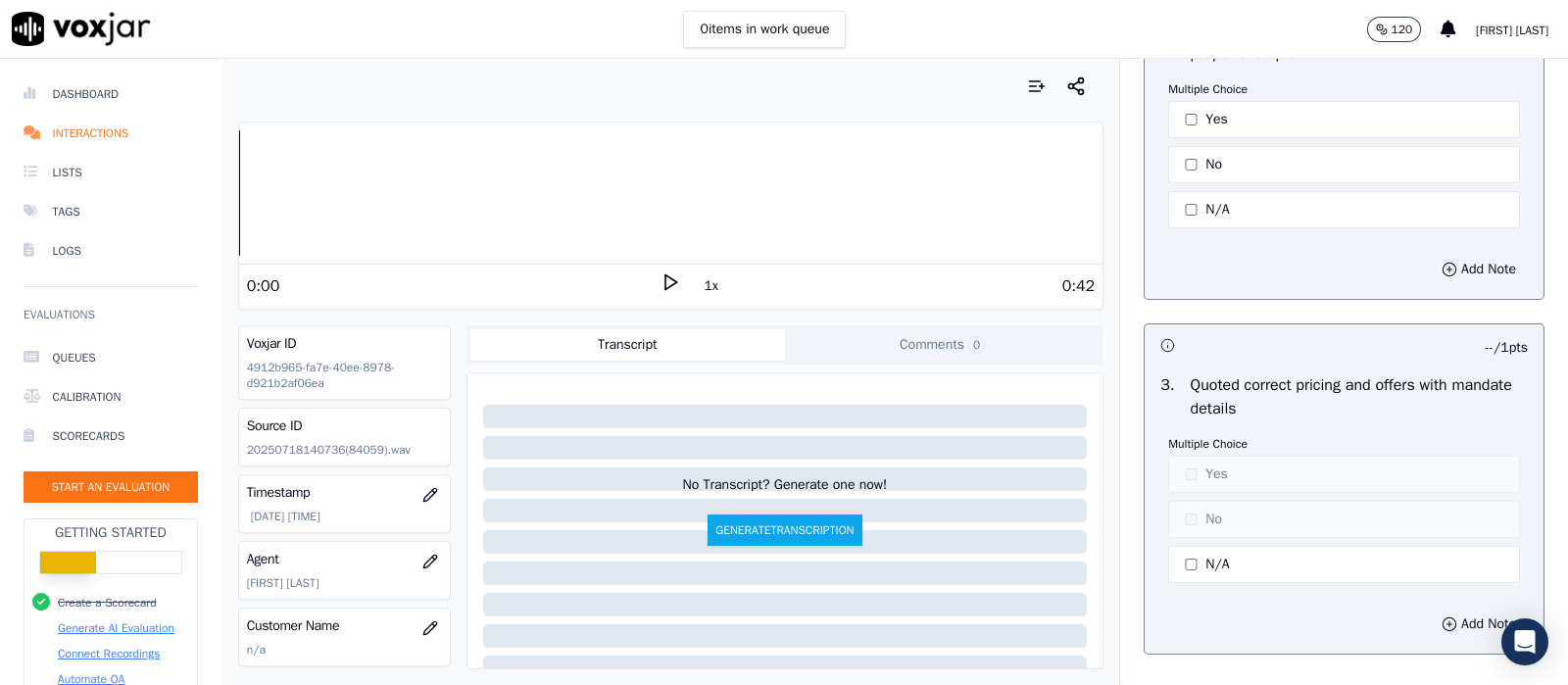 scroll, scrollTop: 2695, scrollLeft: 0, axis: vertical 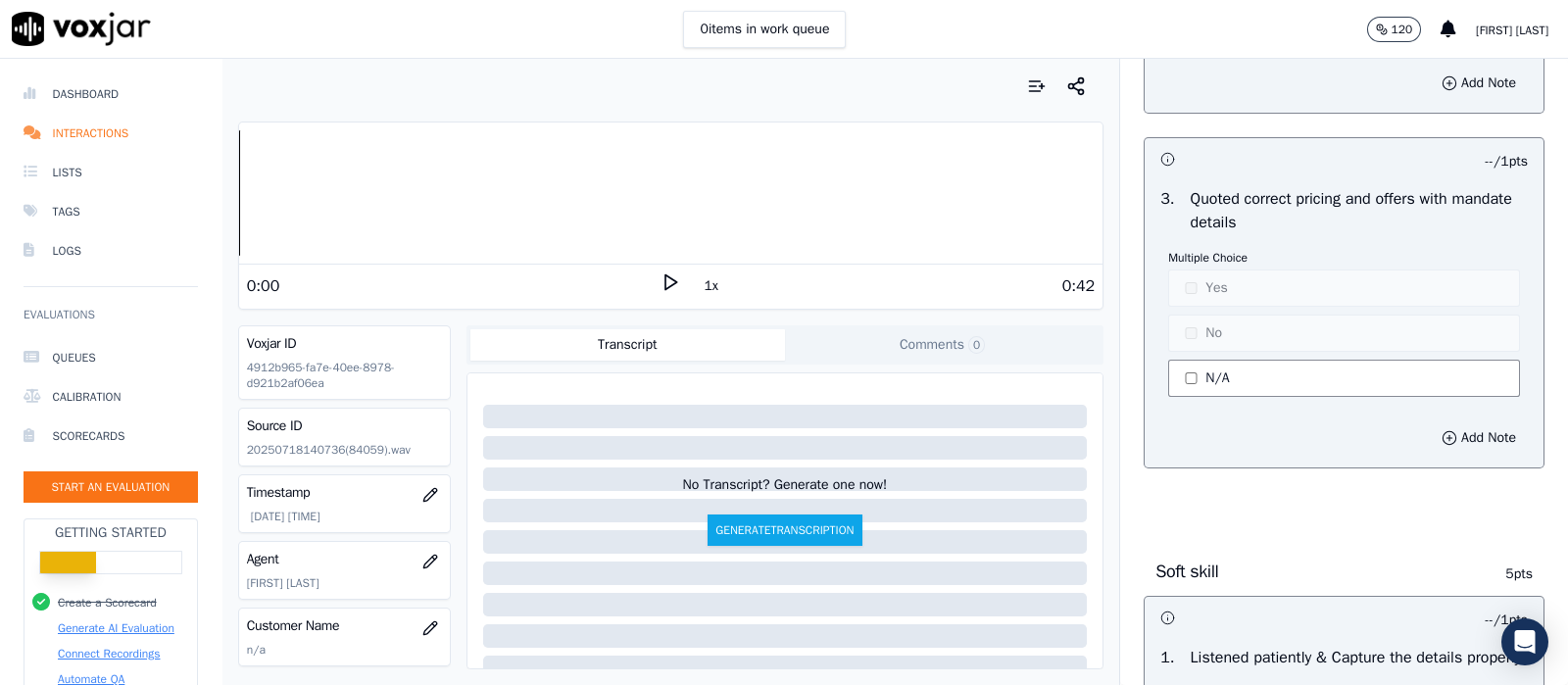 click on "N/A" 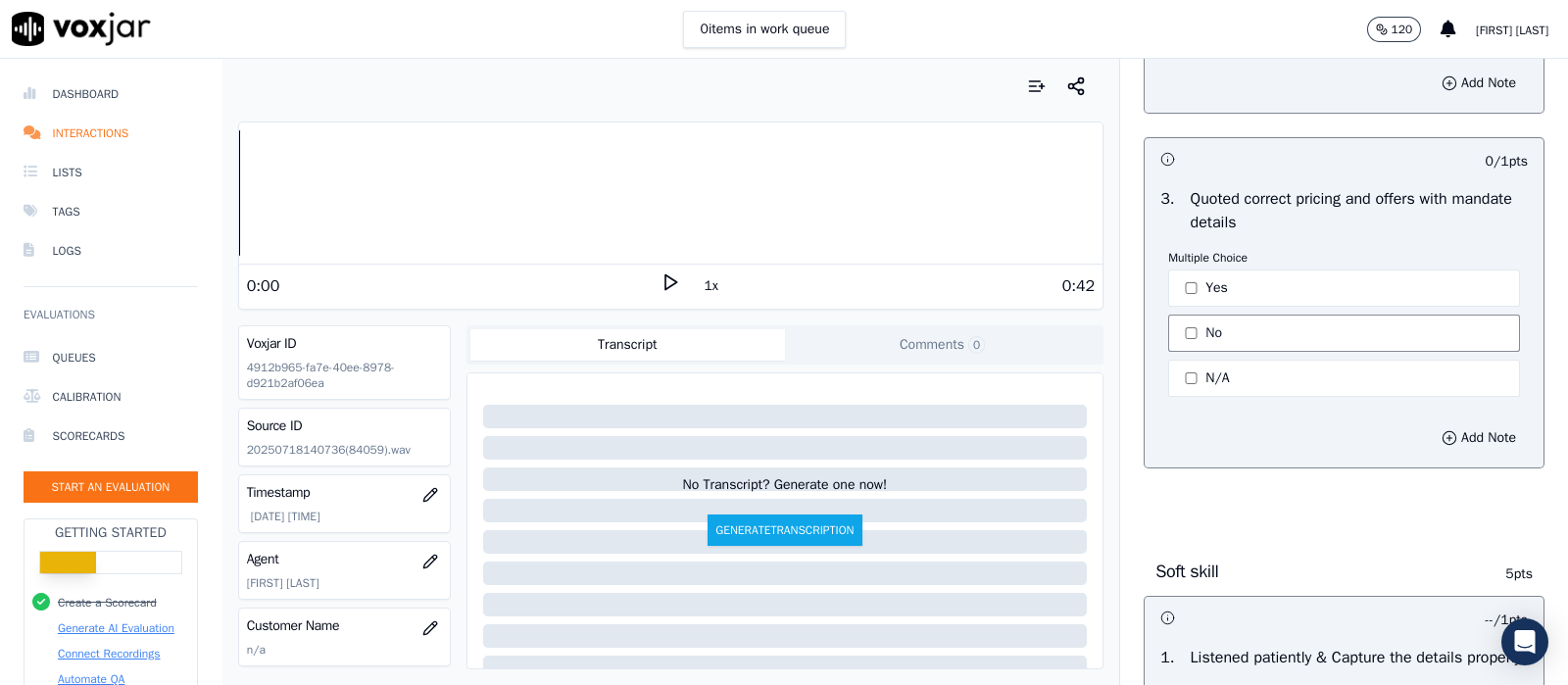 click on "No" 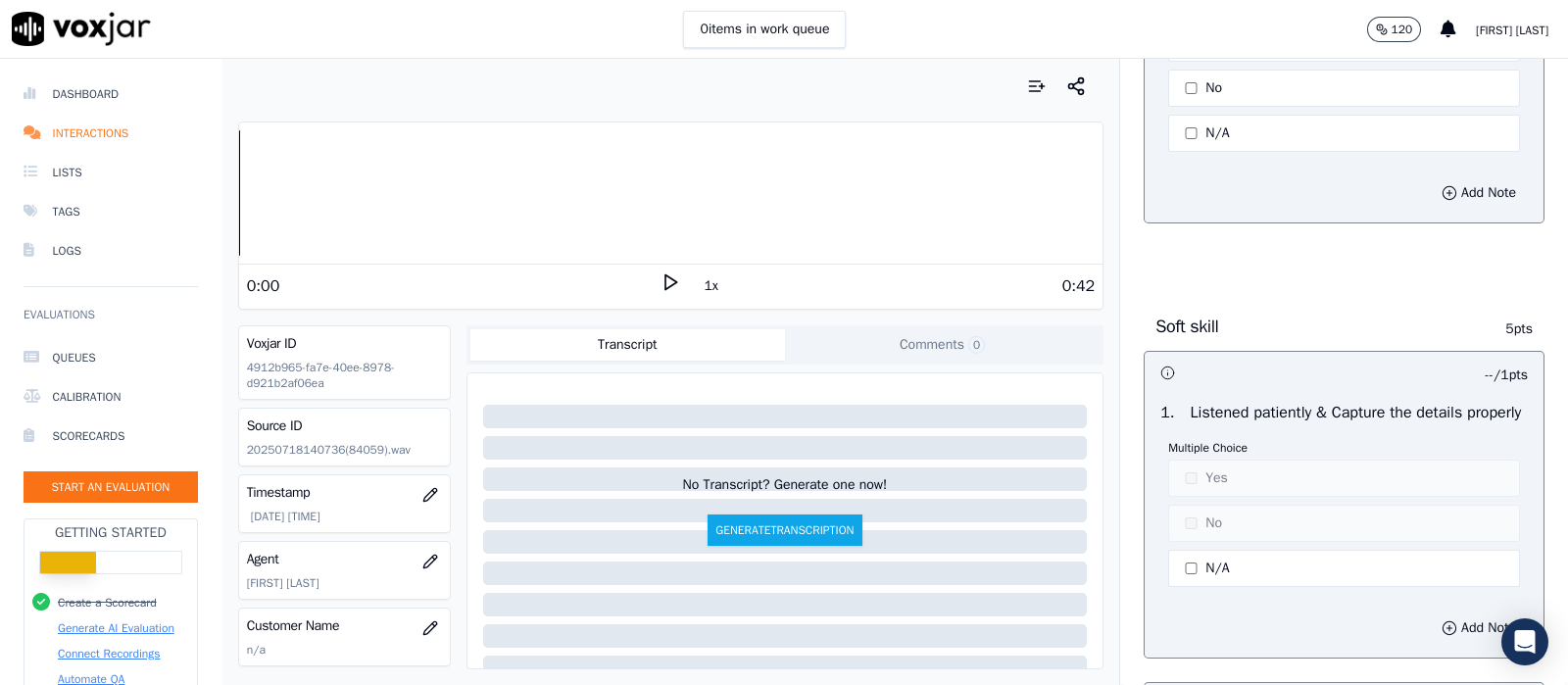 scroll, scrollTop: 3061, scrollLeft: 0, axis: vertical 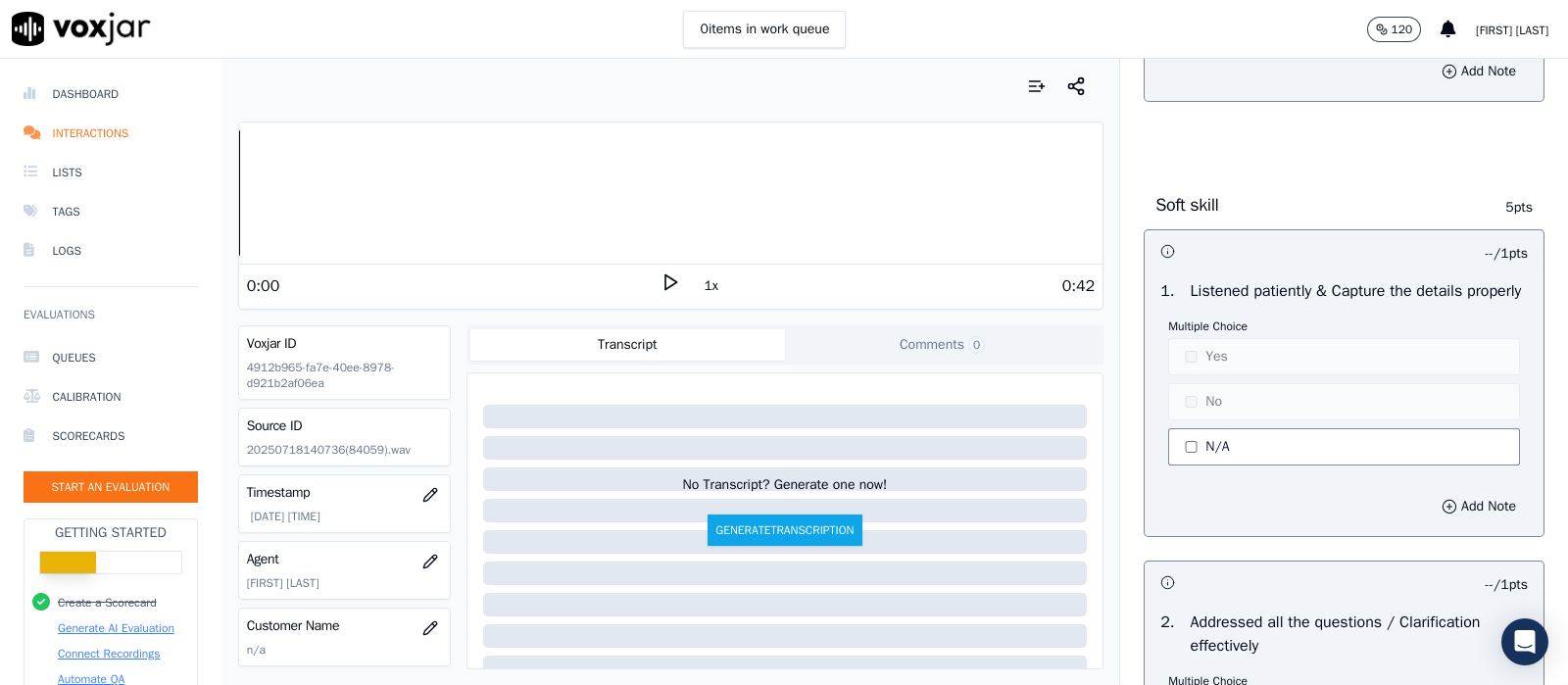 click on "N/A" 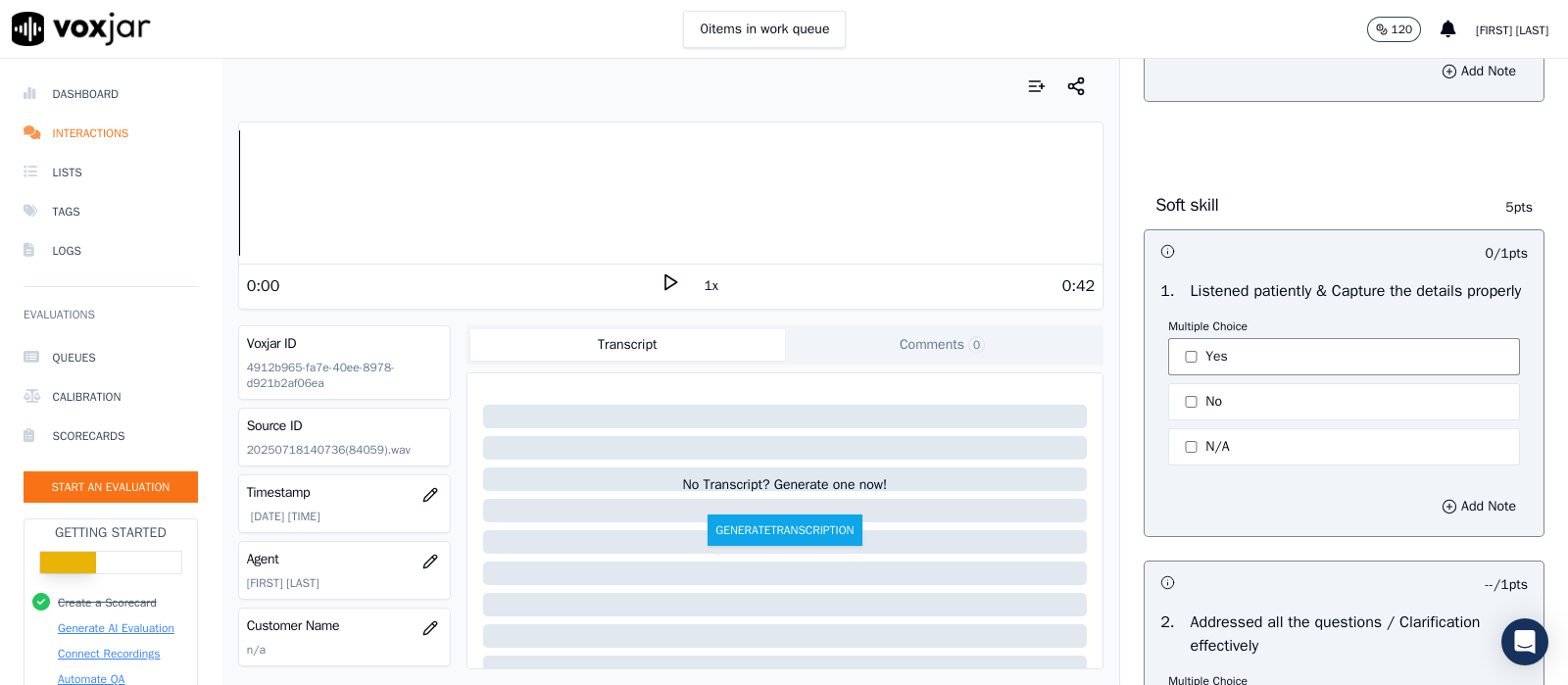 click on "Yes" at bounding box center (1344, 357) 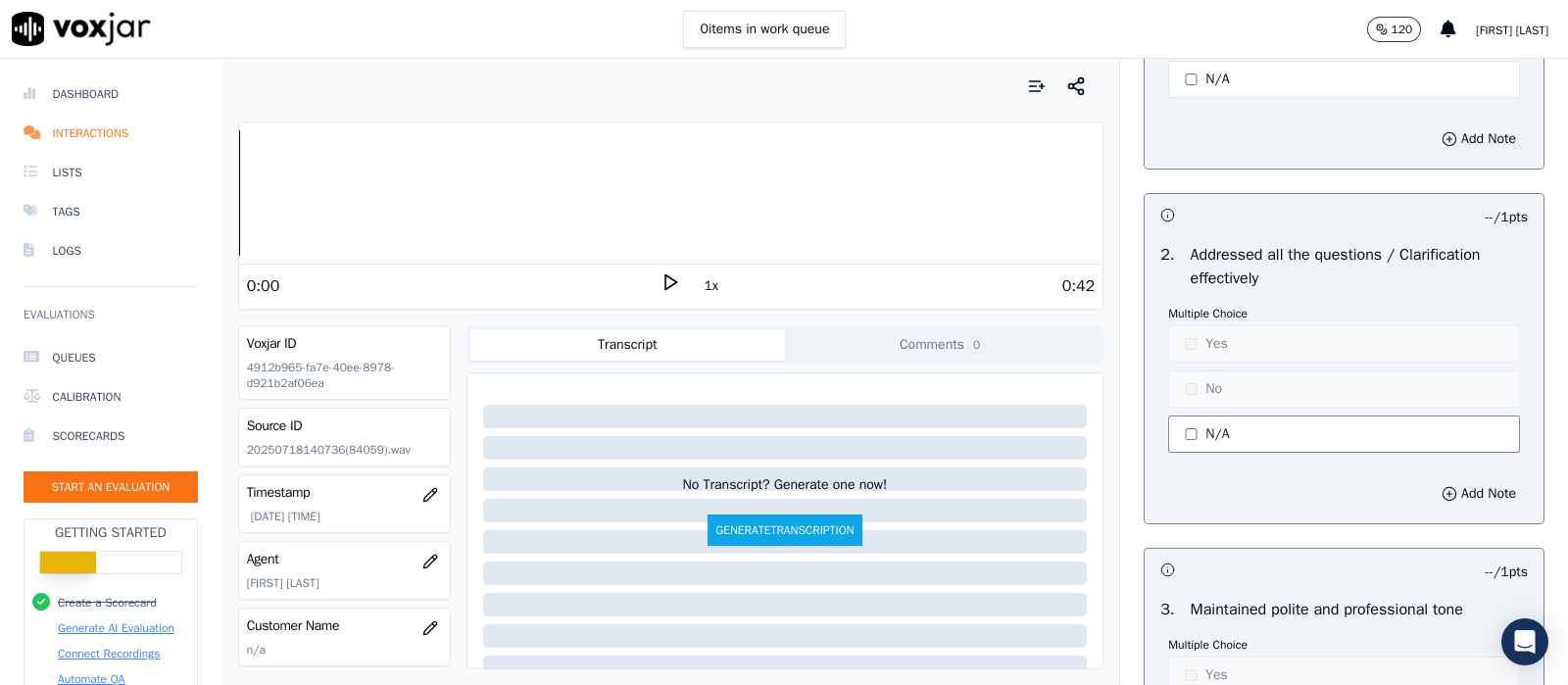 click on "N/A" 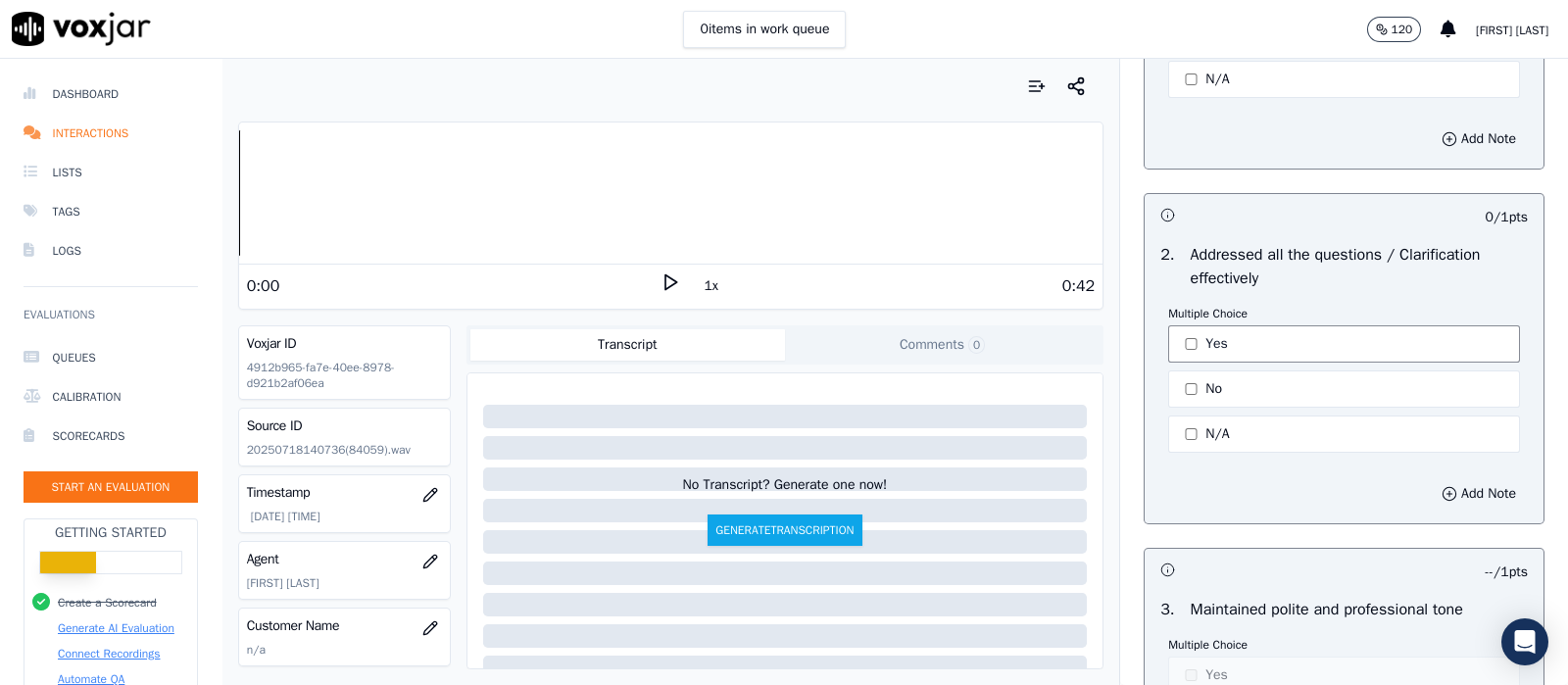 click on "Yes" at bounding box center [1344, 344] 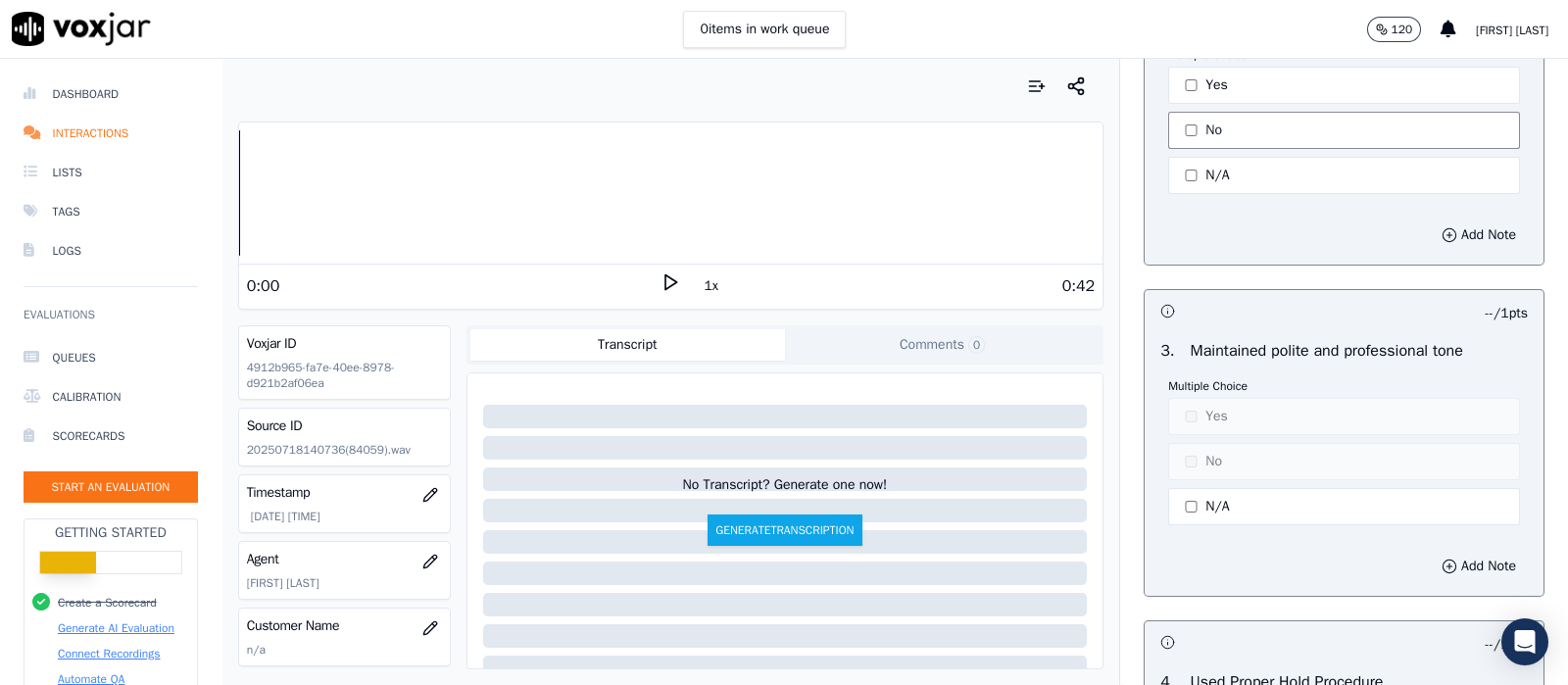 scroll, scrollTop: 3796, scrollLeft: 0, axis: vertical 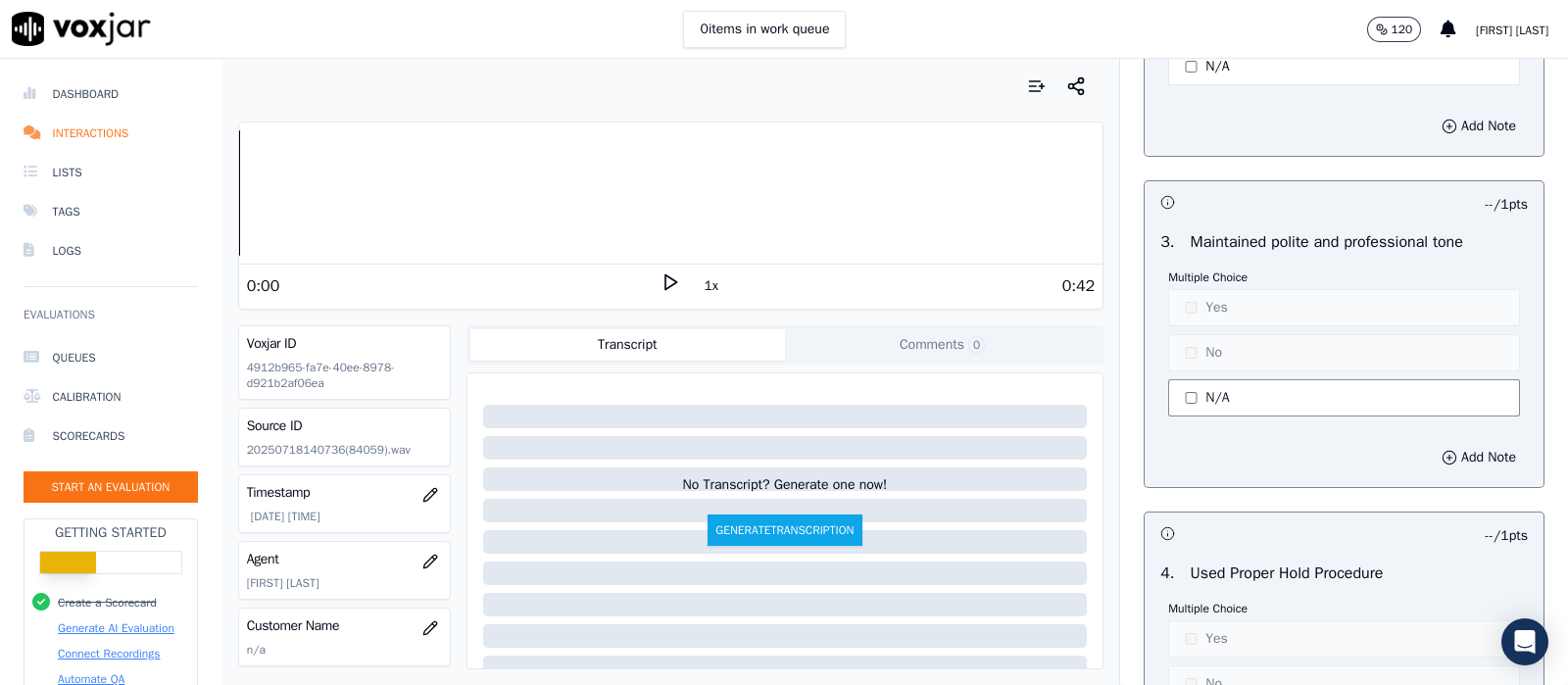 click on "N/A" 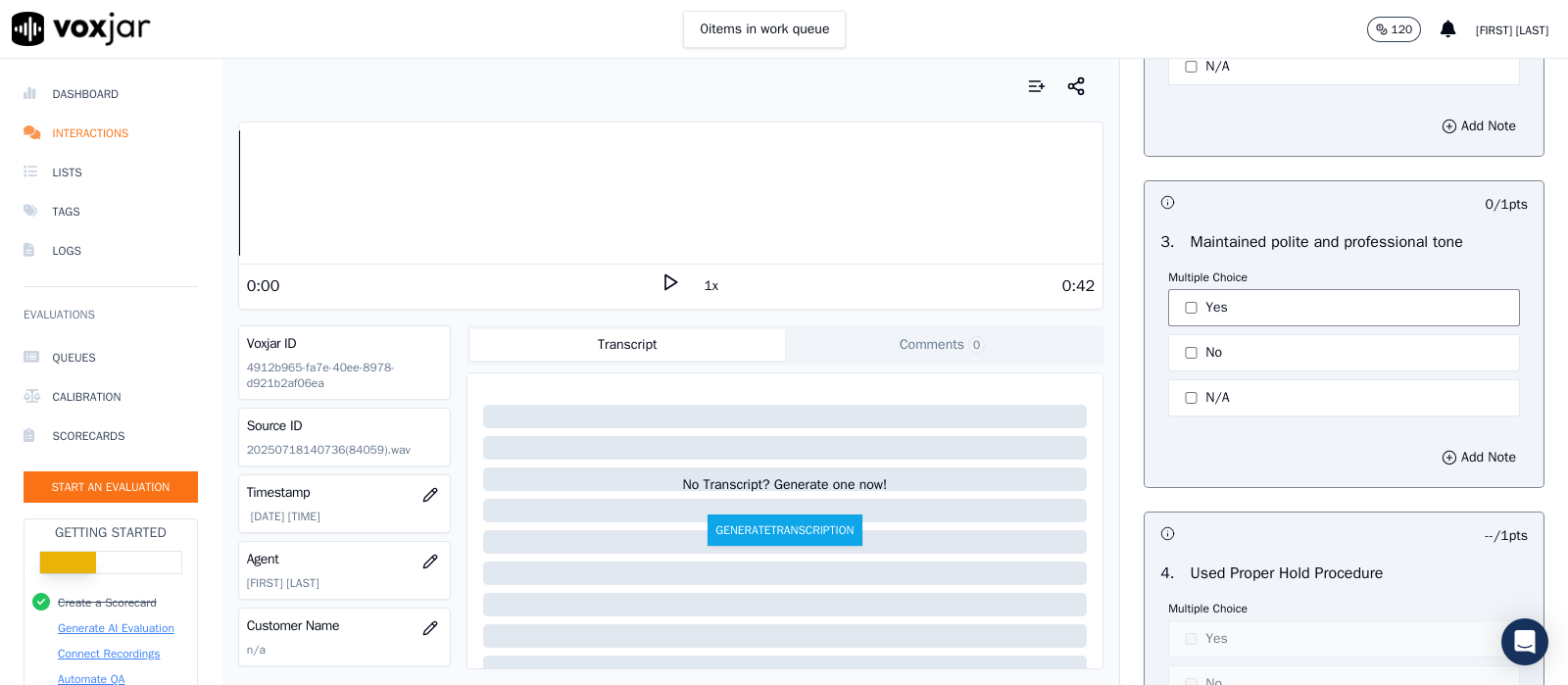 click on "Yes" at bounding box center [1344, 308] 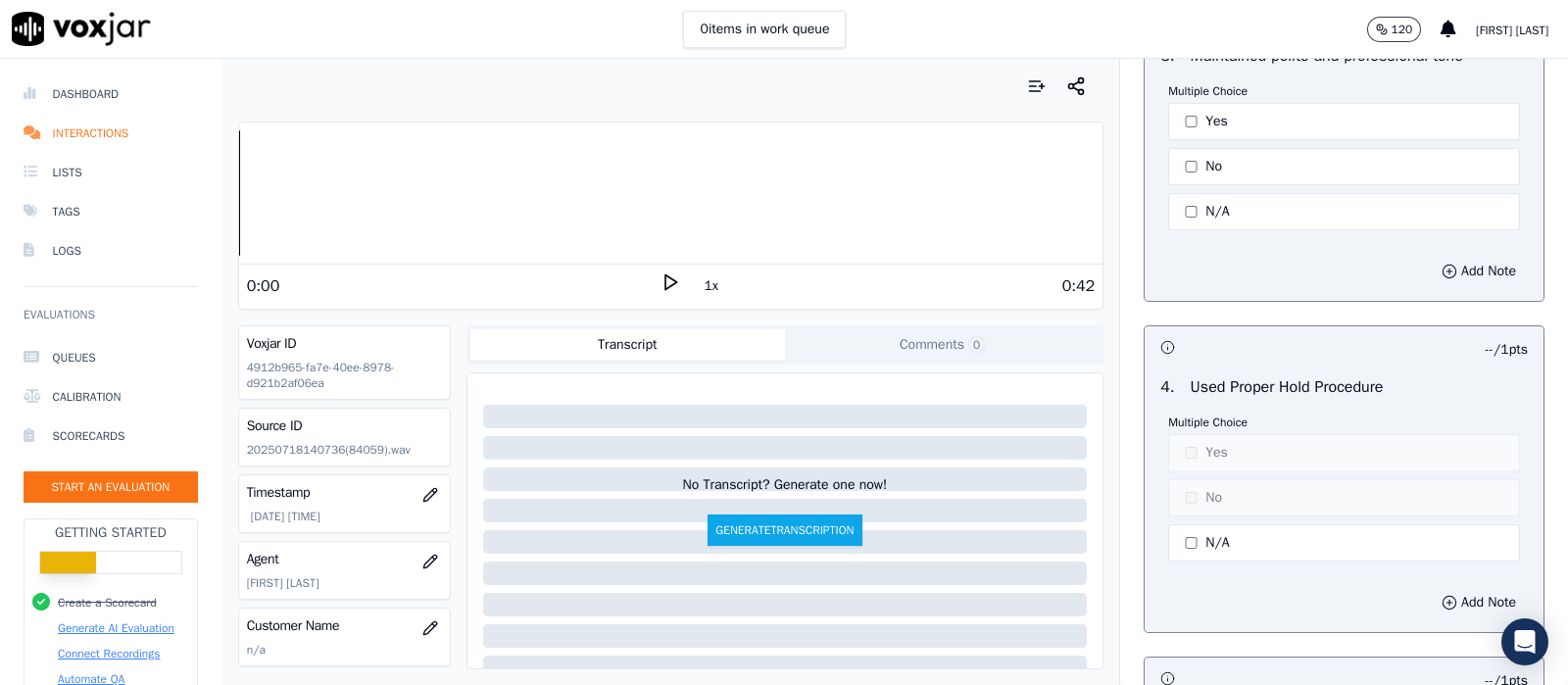 scroll, scrollTop: 4165, scrollLeft: 0, axis: vertical 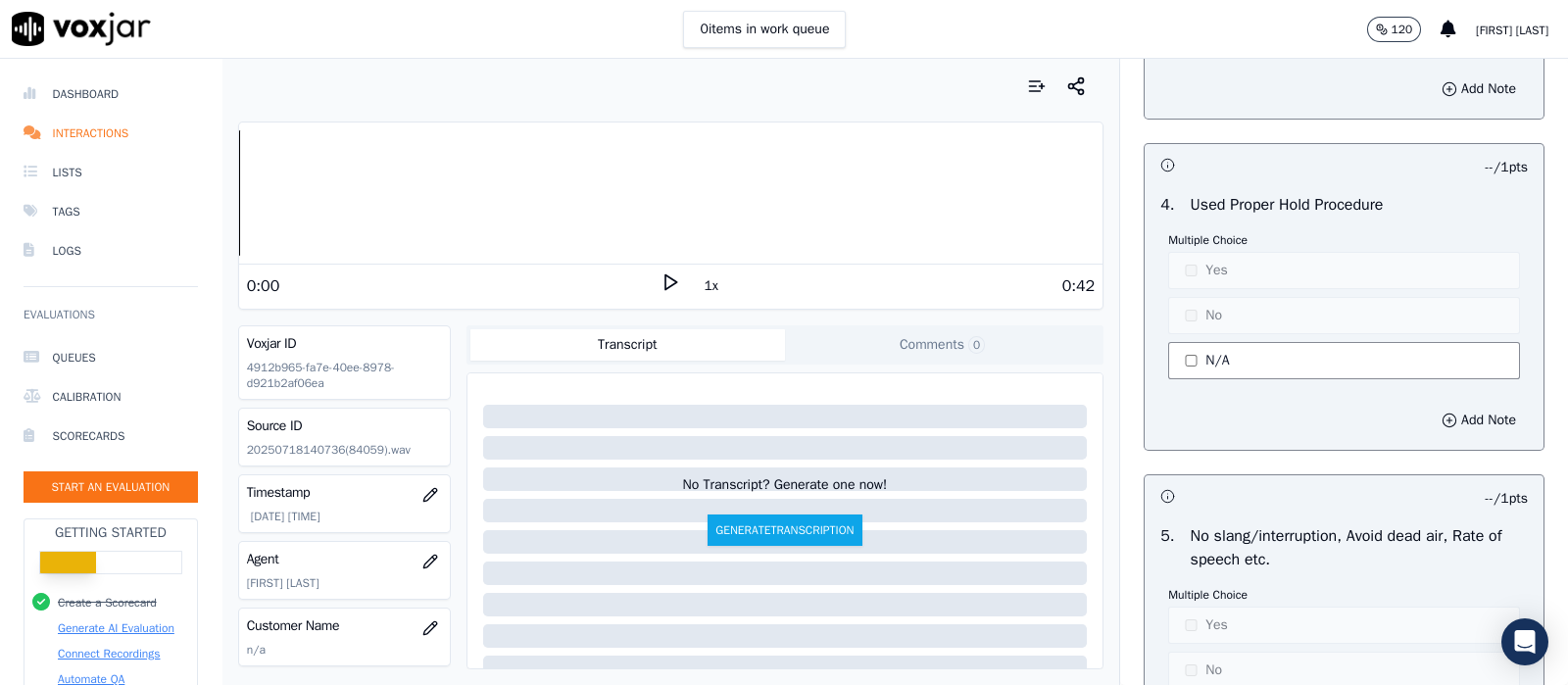 click on "N/A" 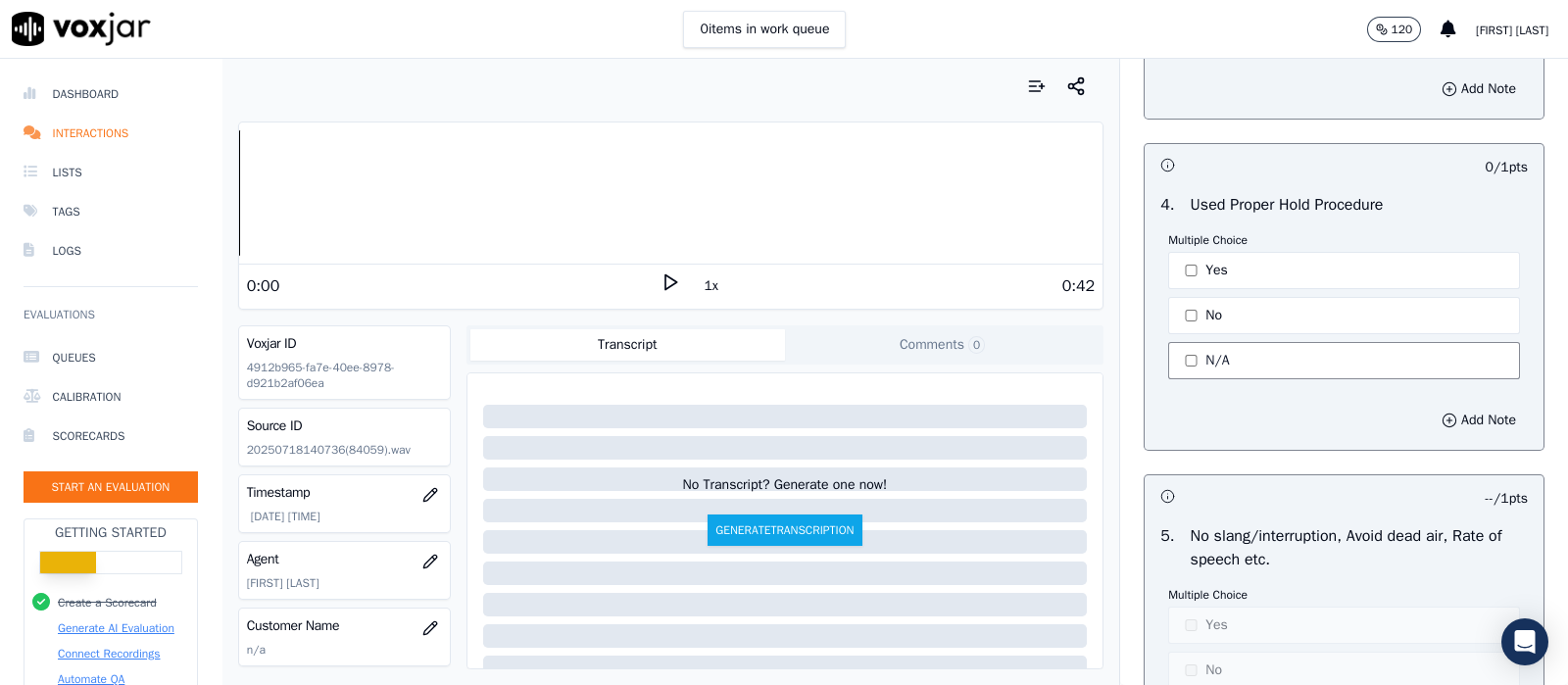 click on "N/A" 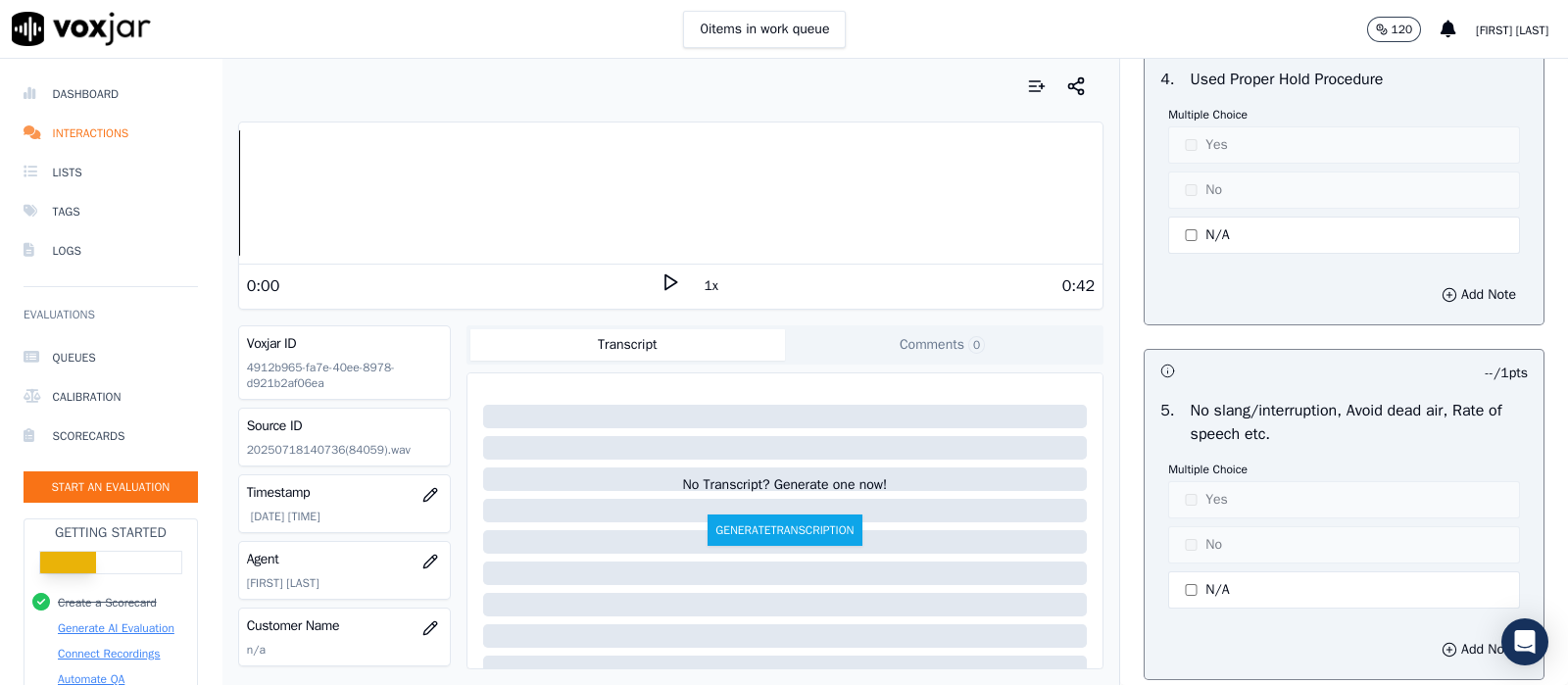 scroll, scrollTop: 4410, scrollLeft: 0, axis: vertical 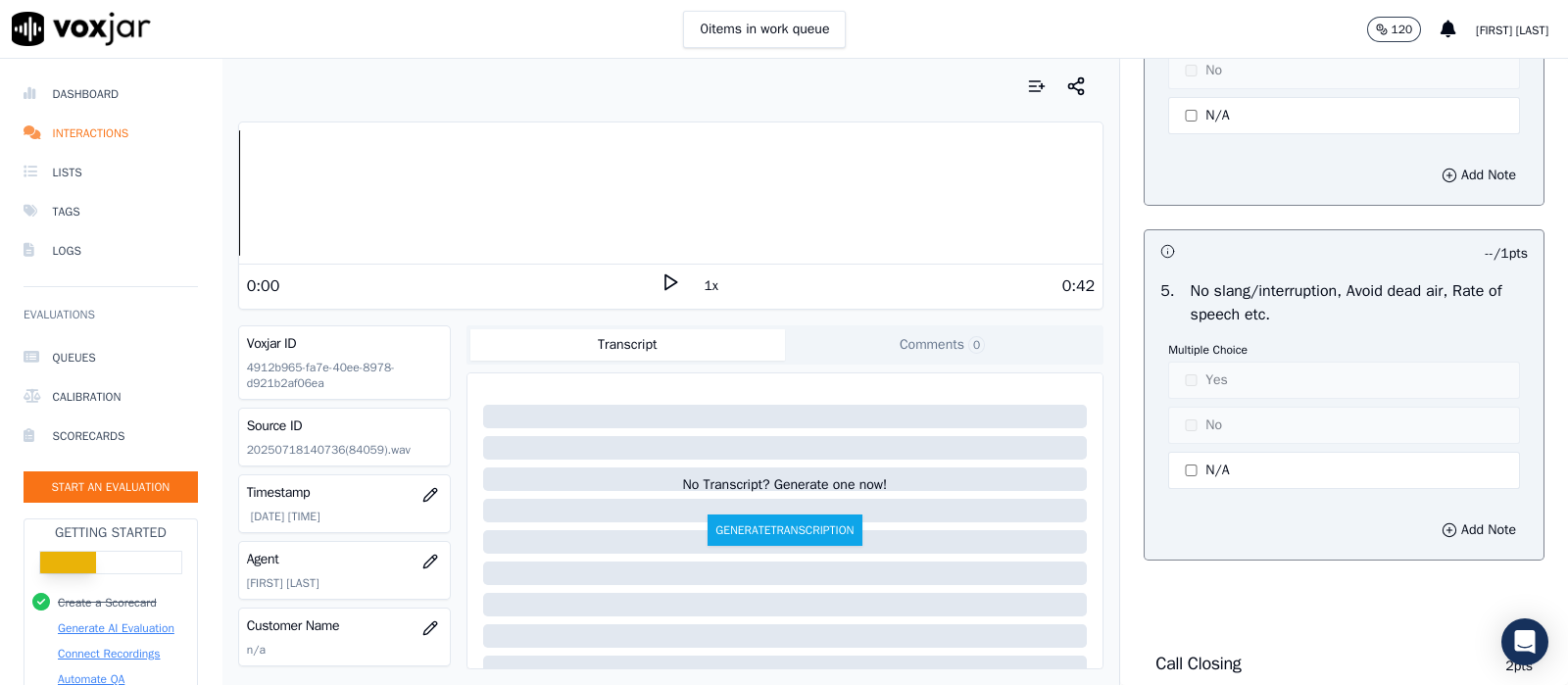 click on "Multiple Choice     Yes   No
N/A" at bounding box center [1344, 417] 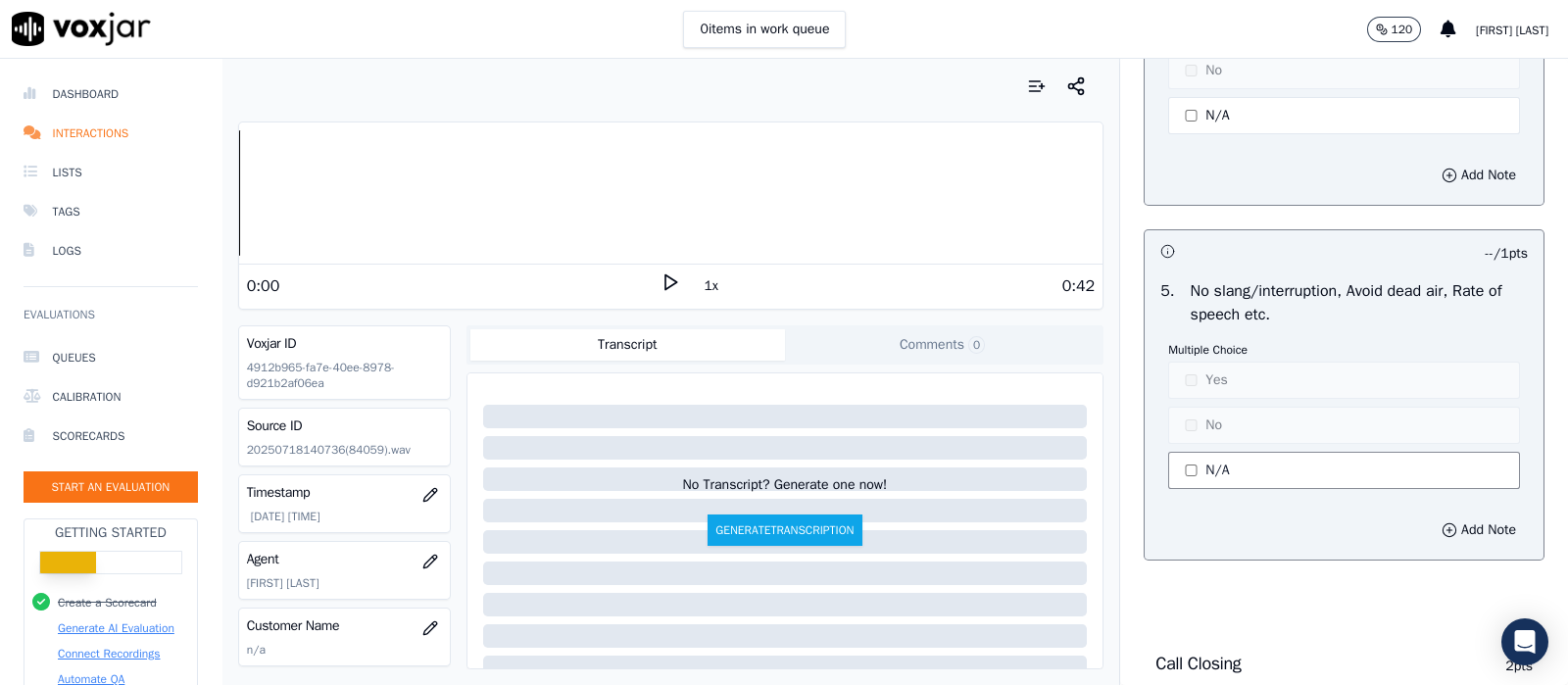 click on "N/A" 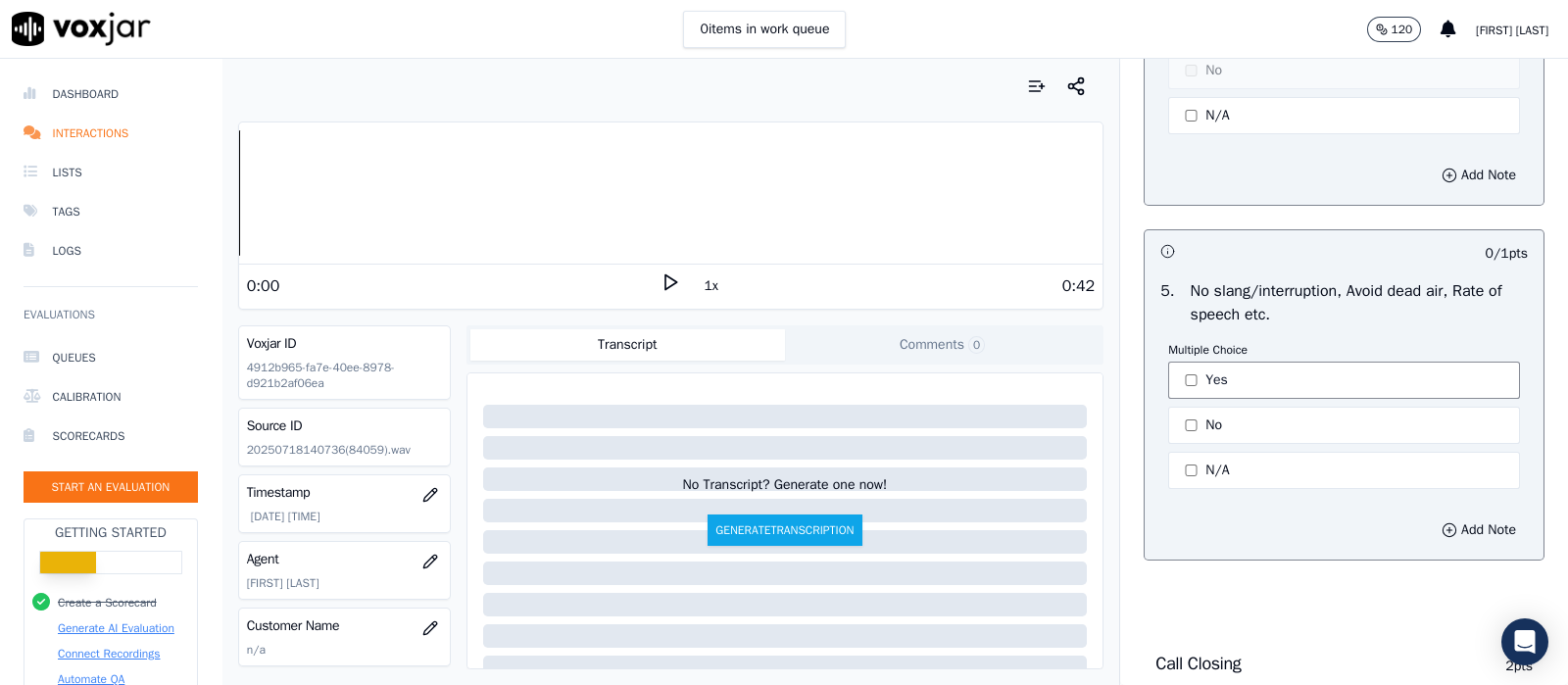click on "Yes" at bounding box center (1344, 380) 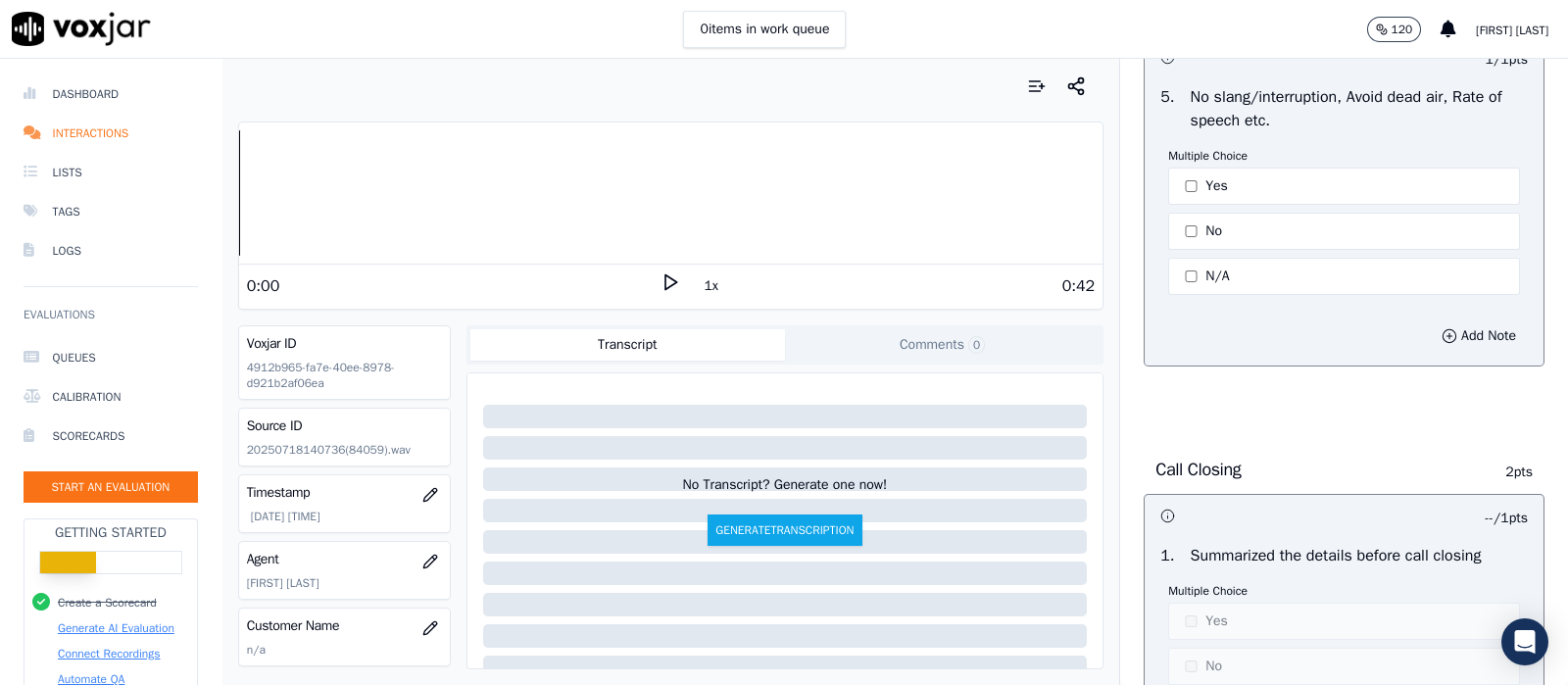 scroll, scrollTop: 4777, scrollLeft: 0, axis: vertical 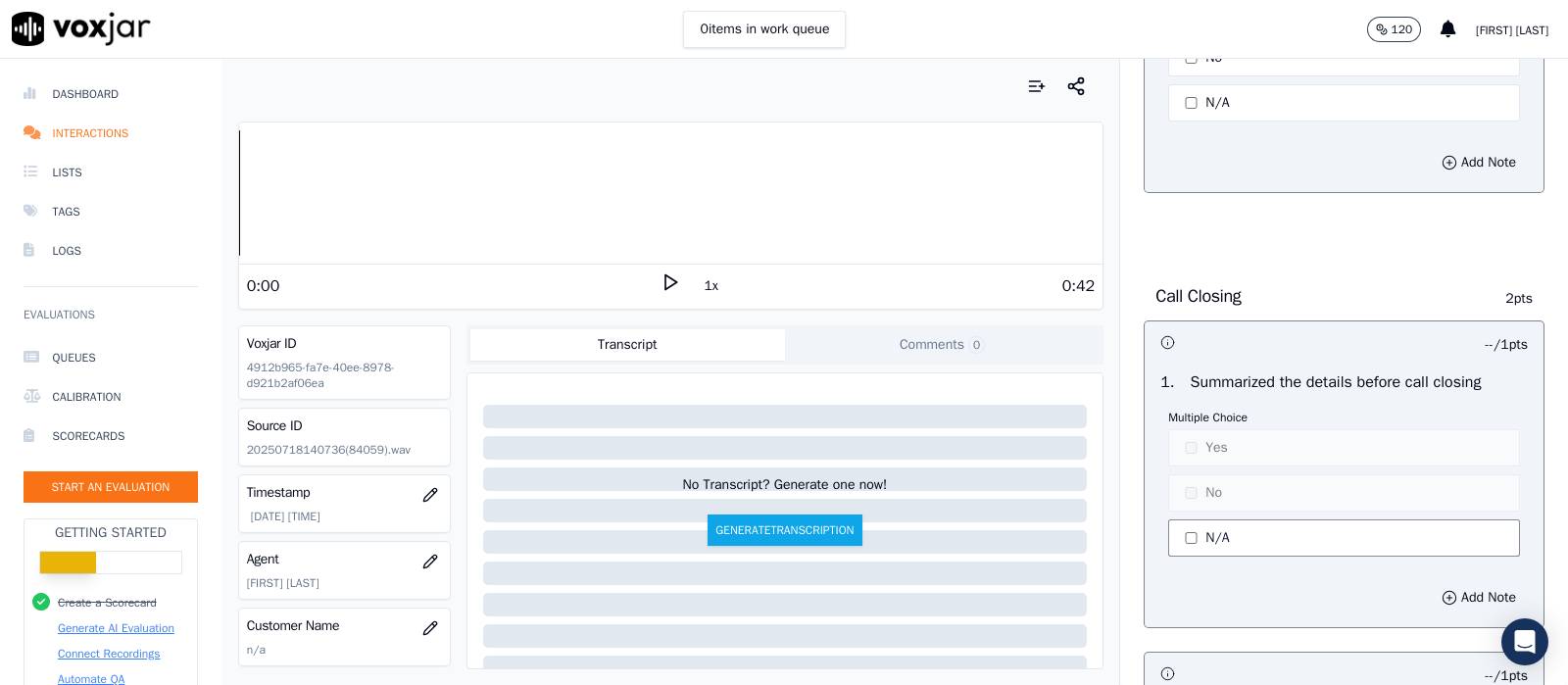 click on "N/A" 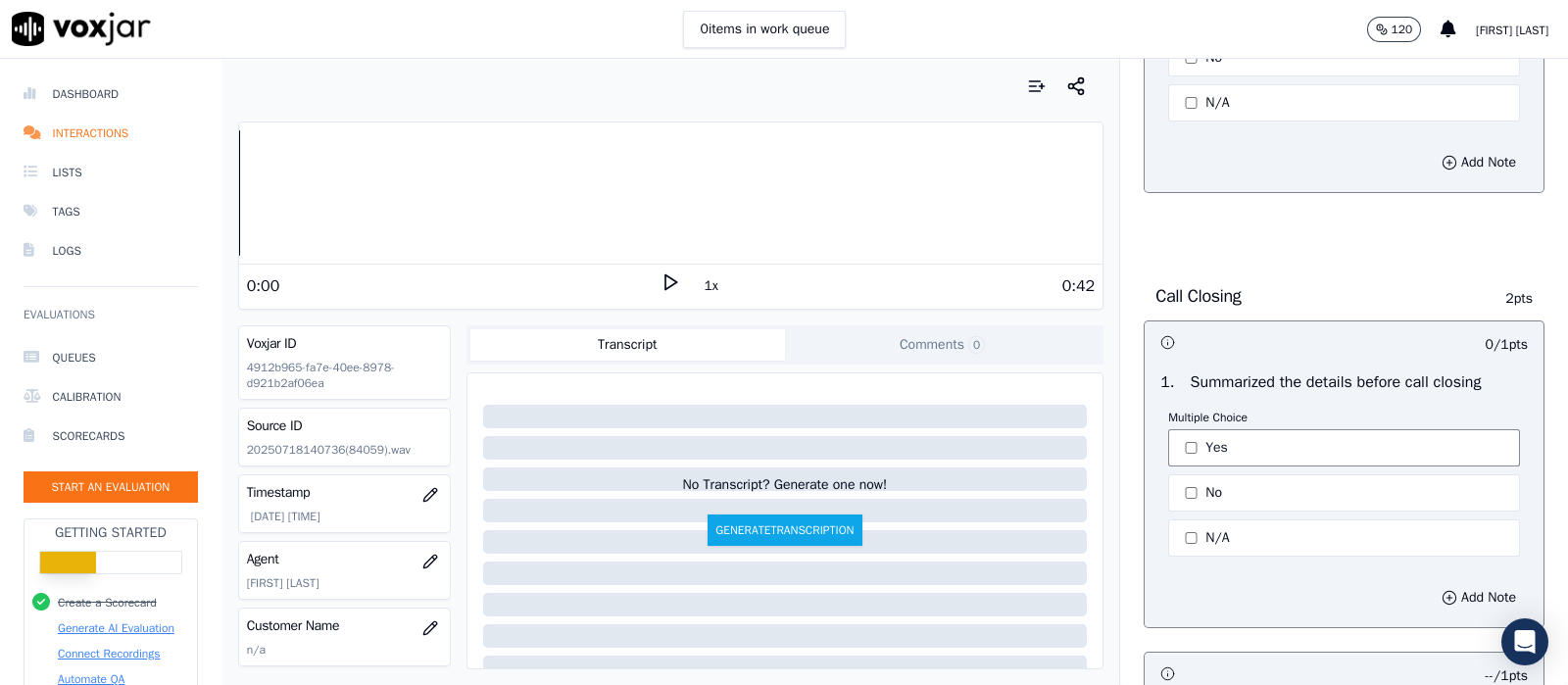 click on "Yes" at bounding box center (1344, 448) 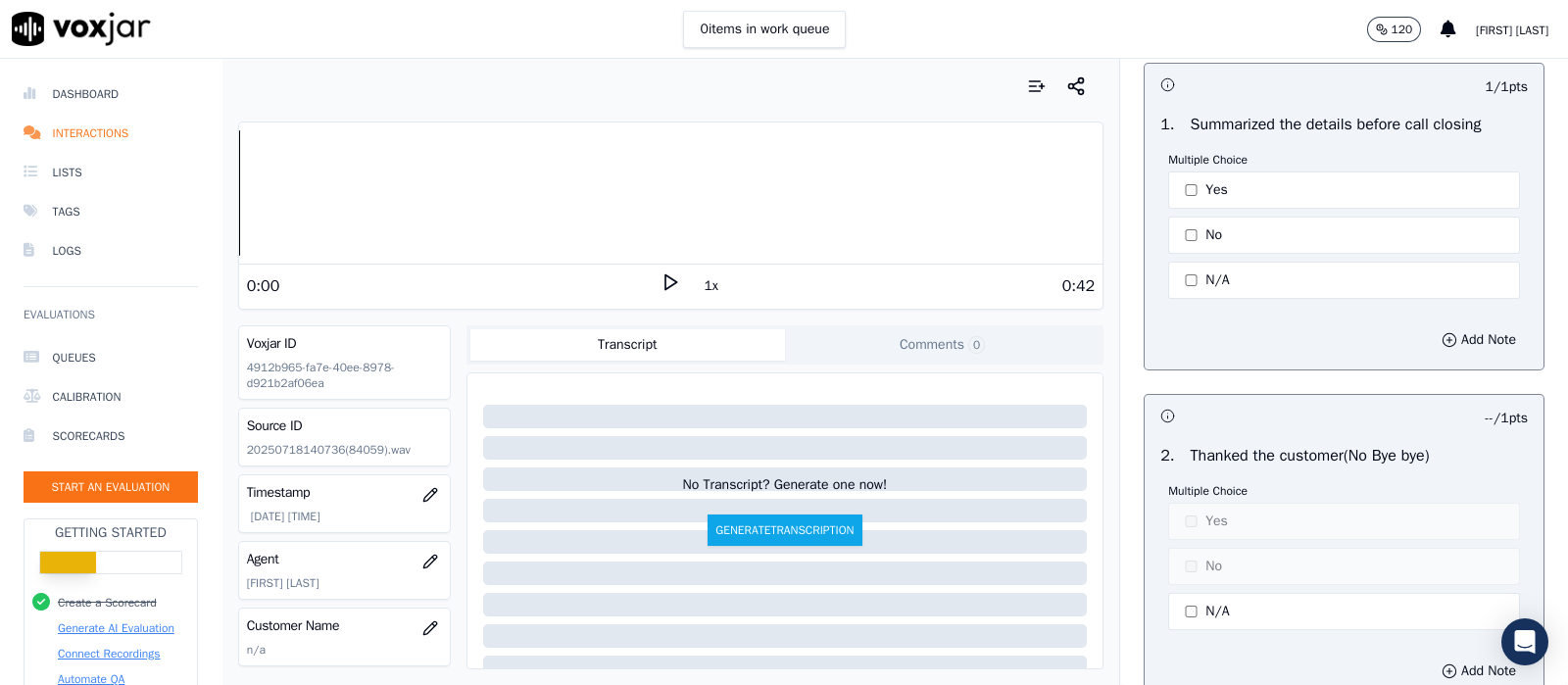 scroll, scrollTop: 5145, scrollLeft: 0, axis: vertical 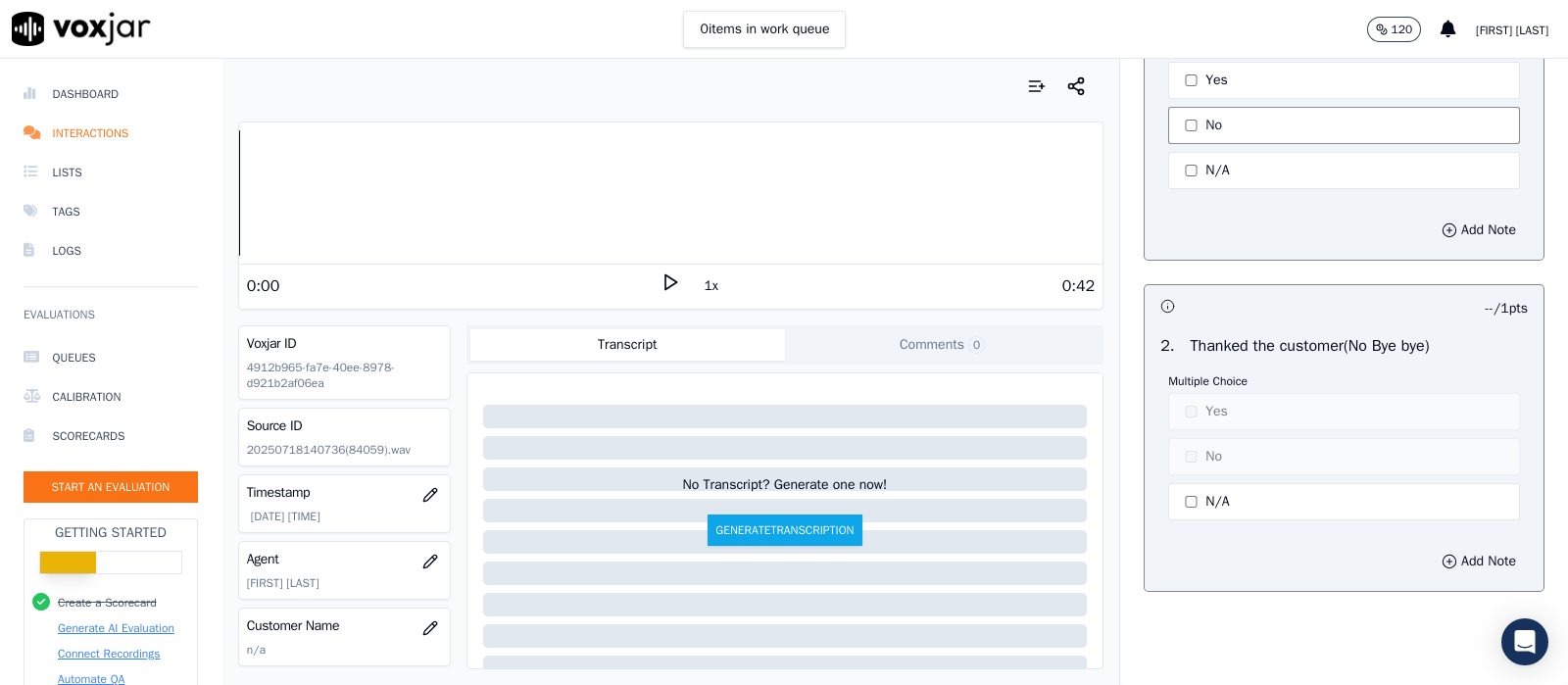 click on "No" 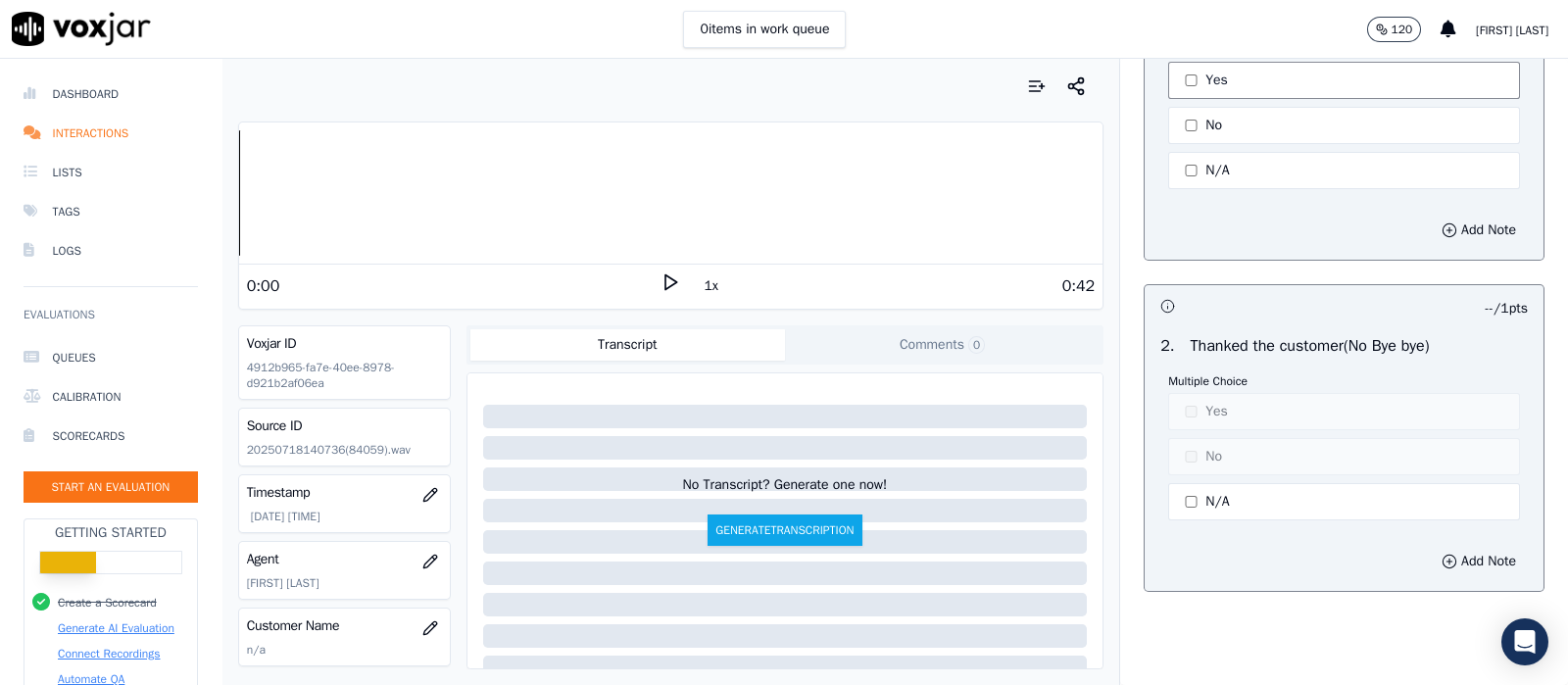 click on "Yes" at bounding box center (1344, 80) 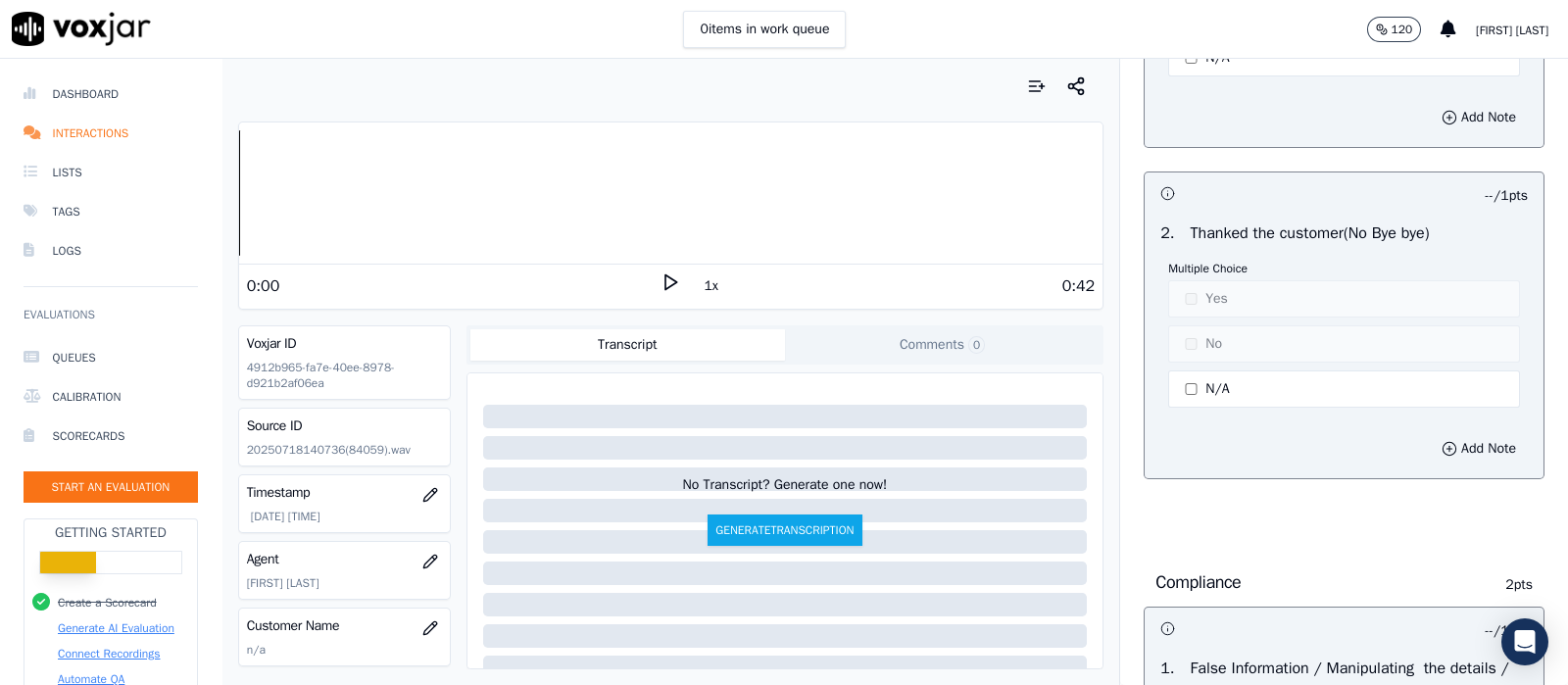 scroll, scrollTop: 5390, scrollLeft: 0, axis: vertical 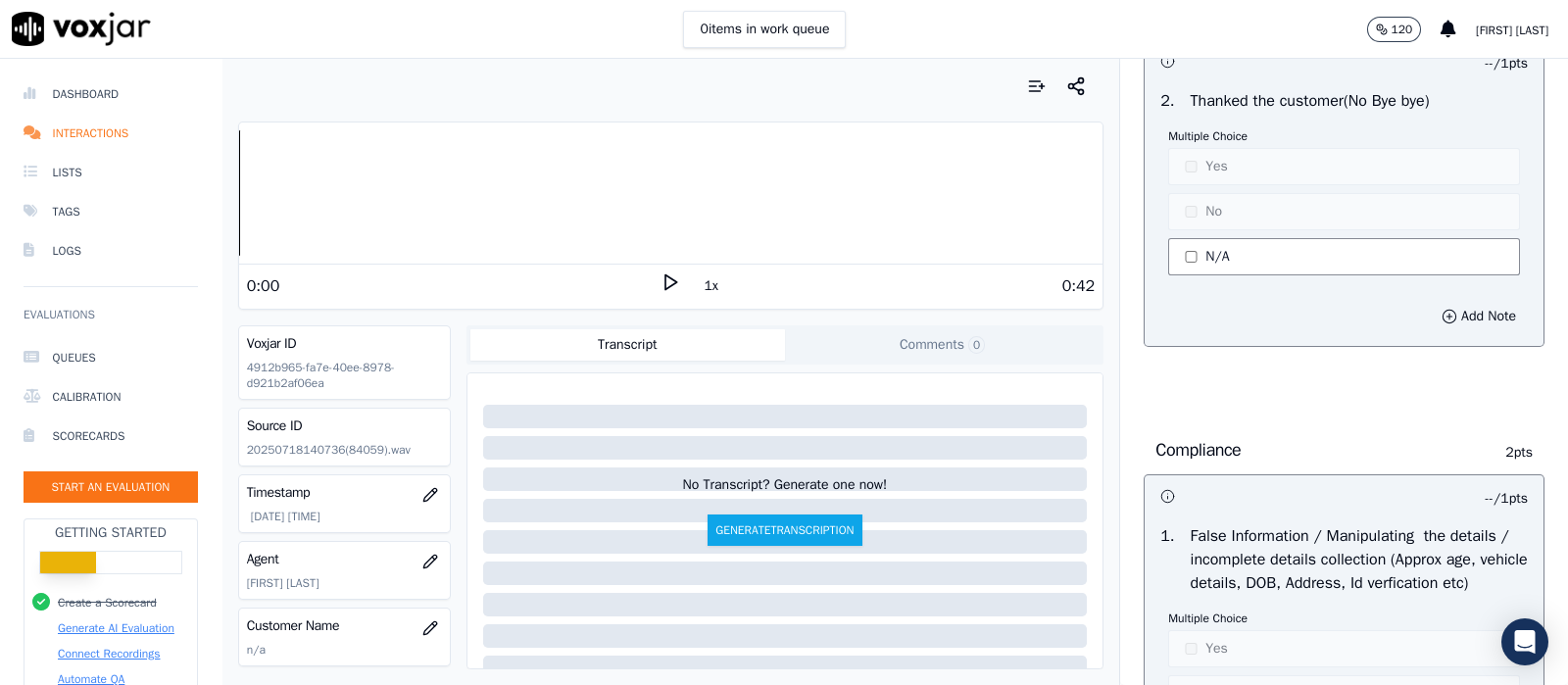 click on "N/A" 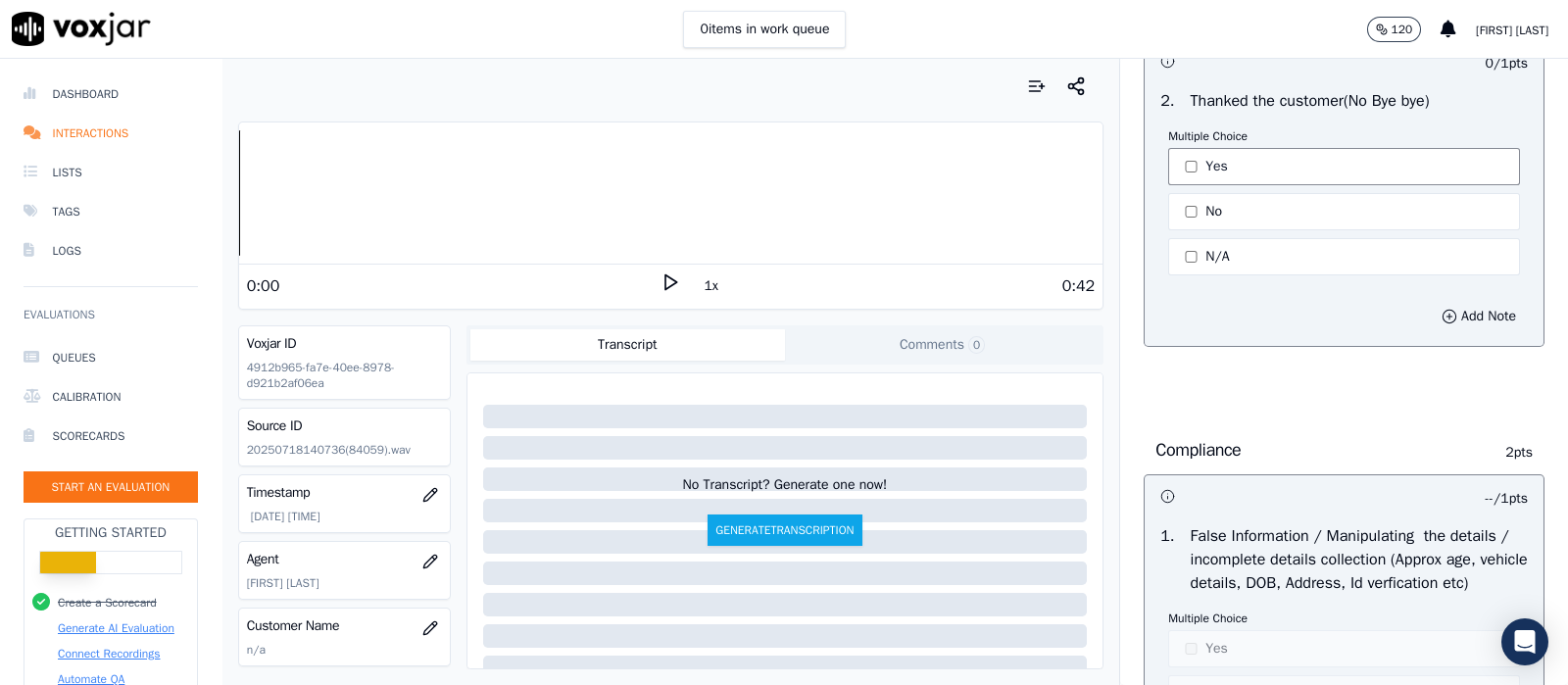 click on "Yes" at bounding box center [1344, 167] 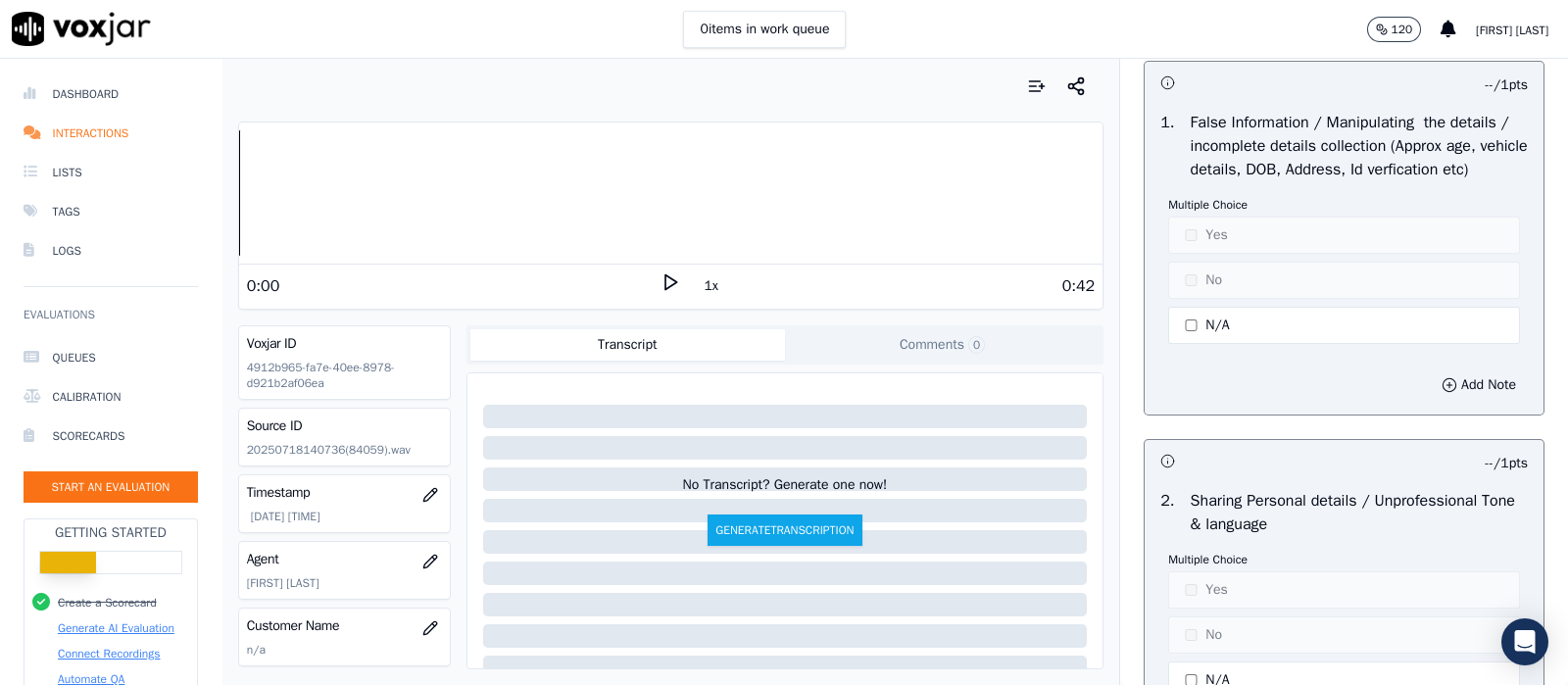 scroll, scrollTop: 5880, scrollLeft: 0, axis: vertical 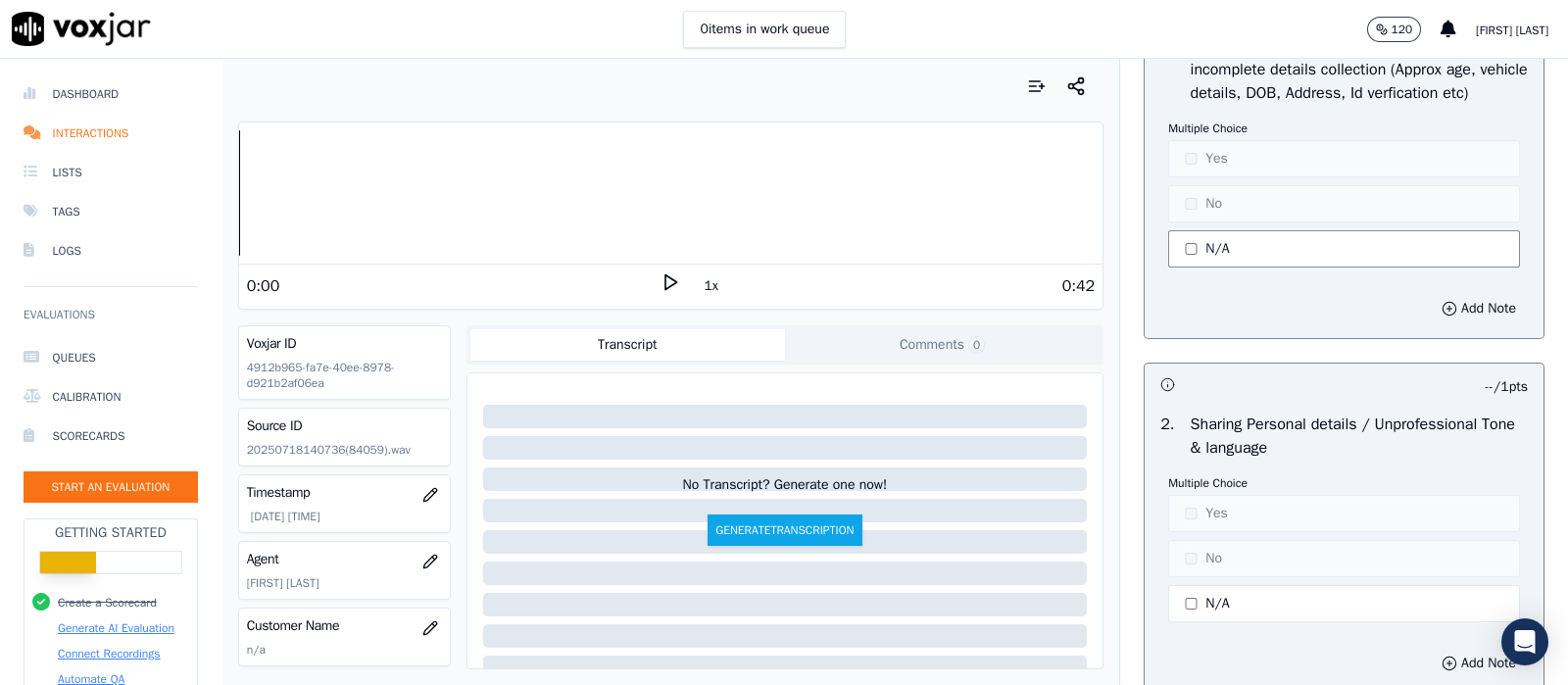 click on "N/A" 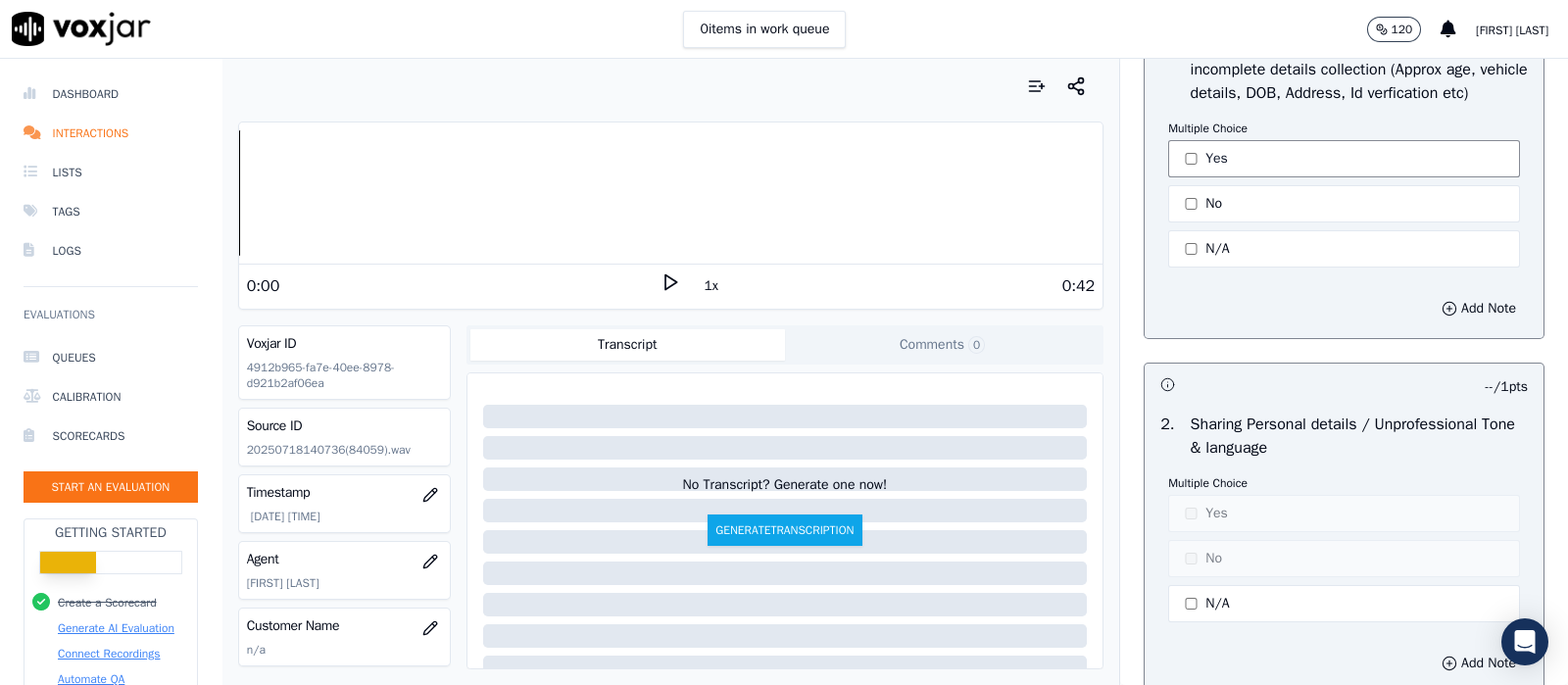click on "Yes" at bounding box center (1344, 159) 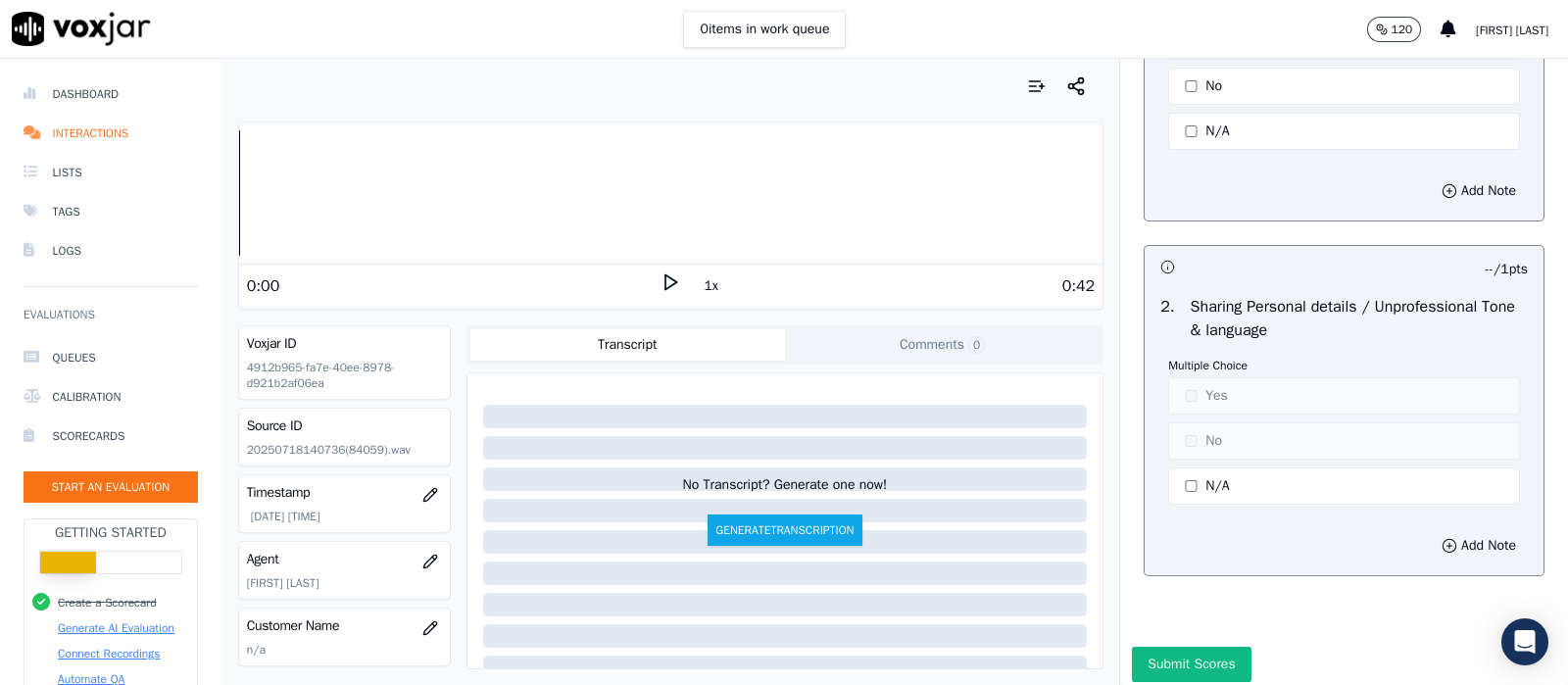 scroll, scrollTop: 6108, scrollLeft: 0, axis: vertical 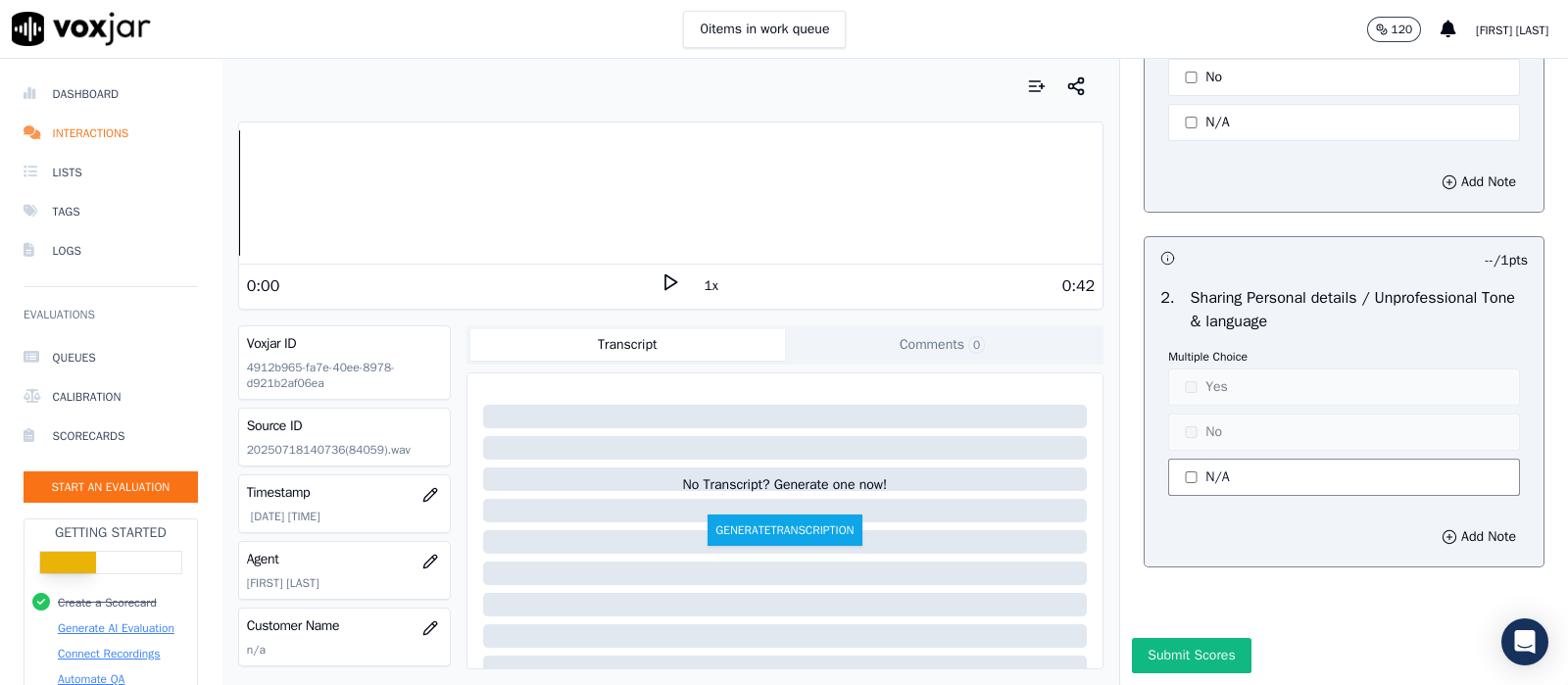 click on "N/A" 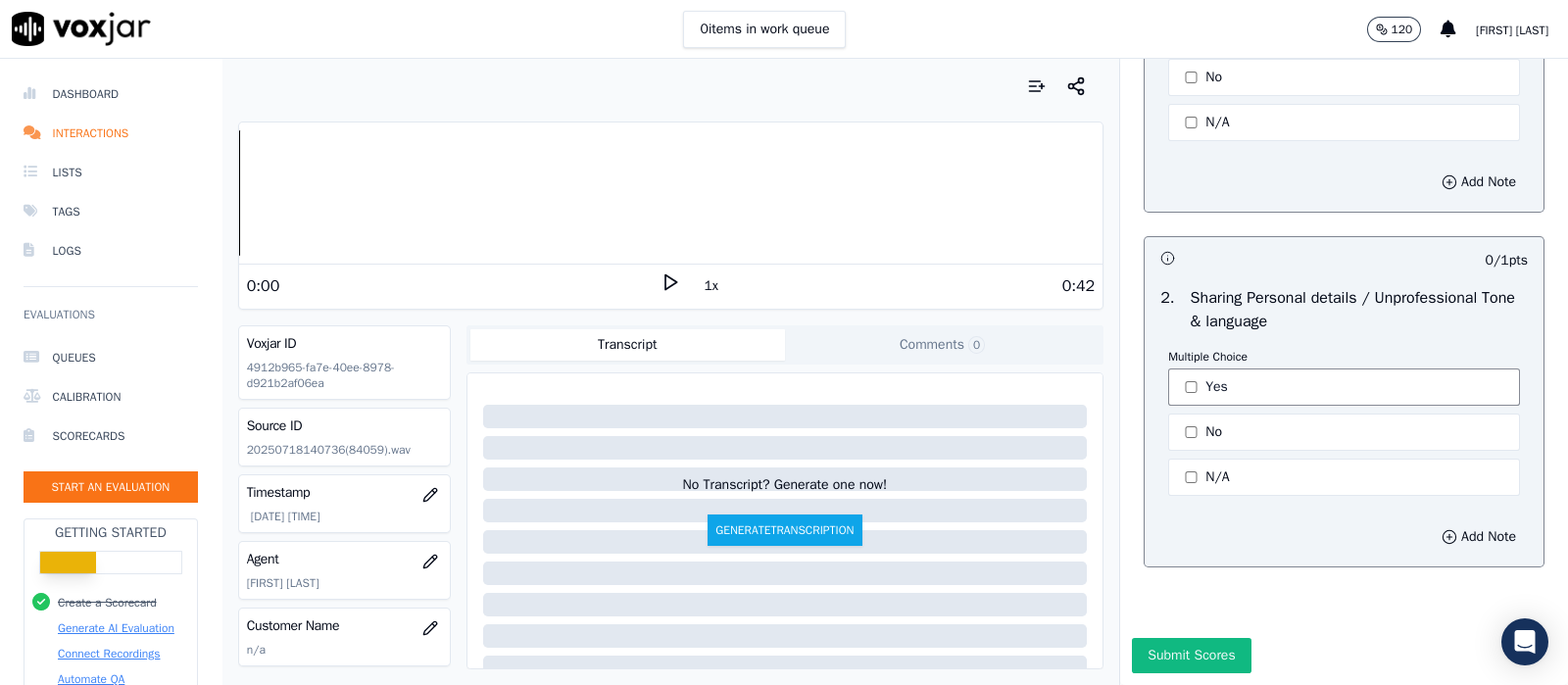 click on "Yes" at bounding box center [1344, 387] 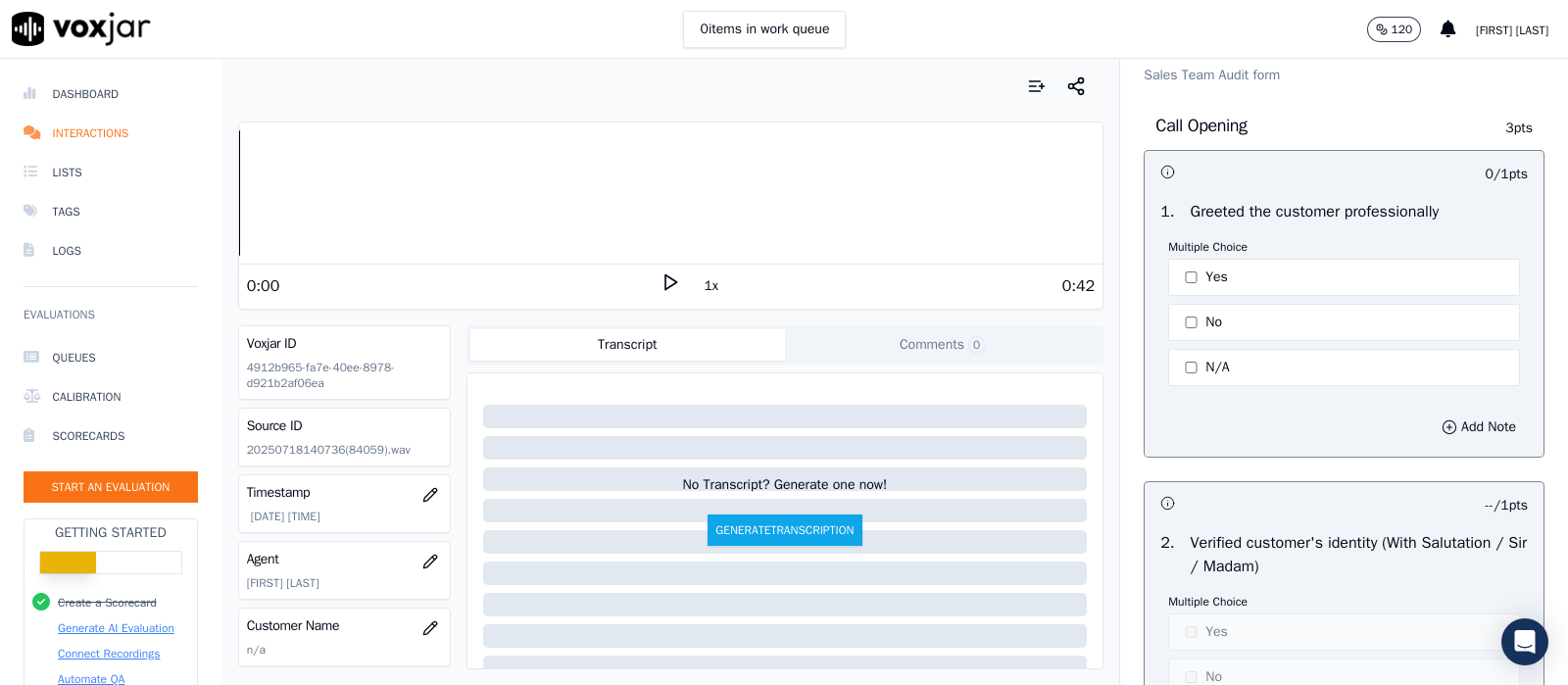 scroll, scrollTop: 0, scrollLeft: 0, axis: both 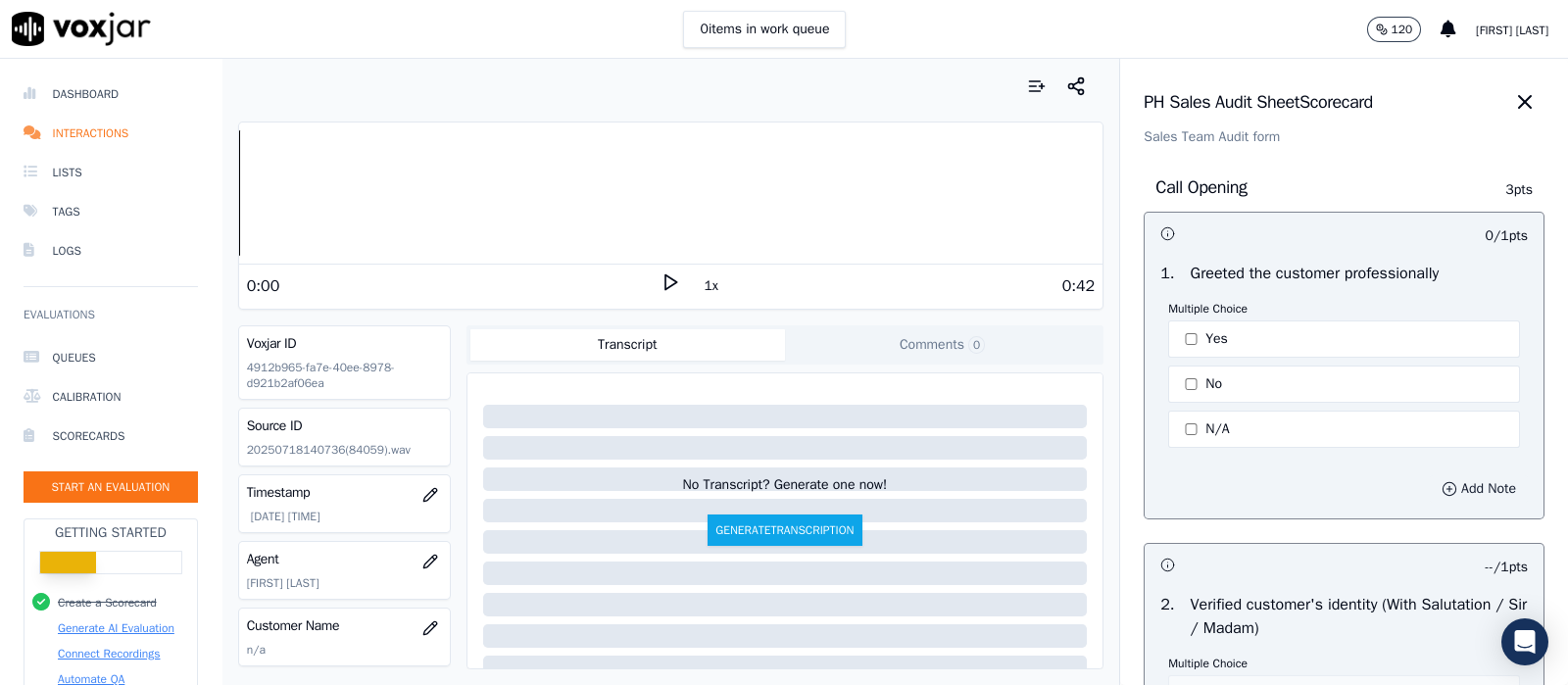 click on "Add Note" at bounding box center (1479, 489) 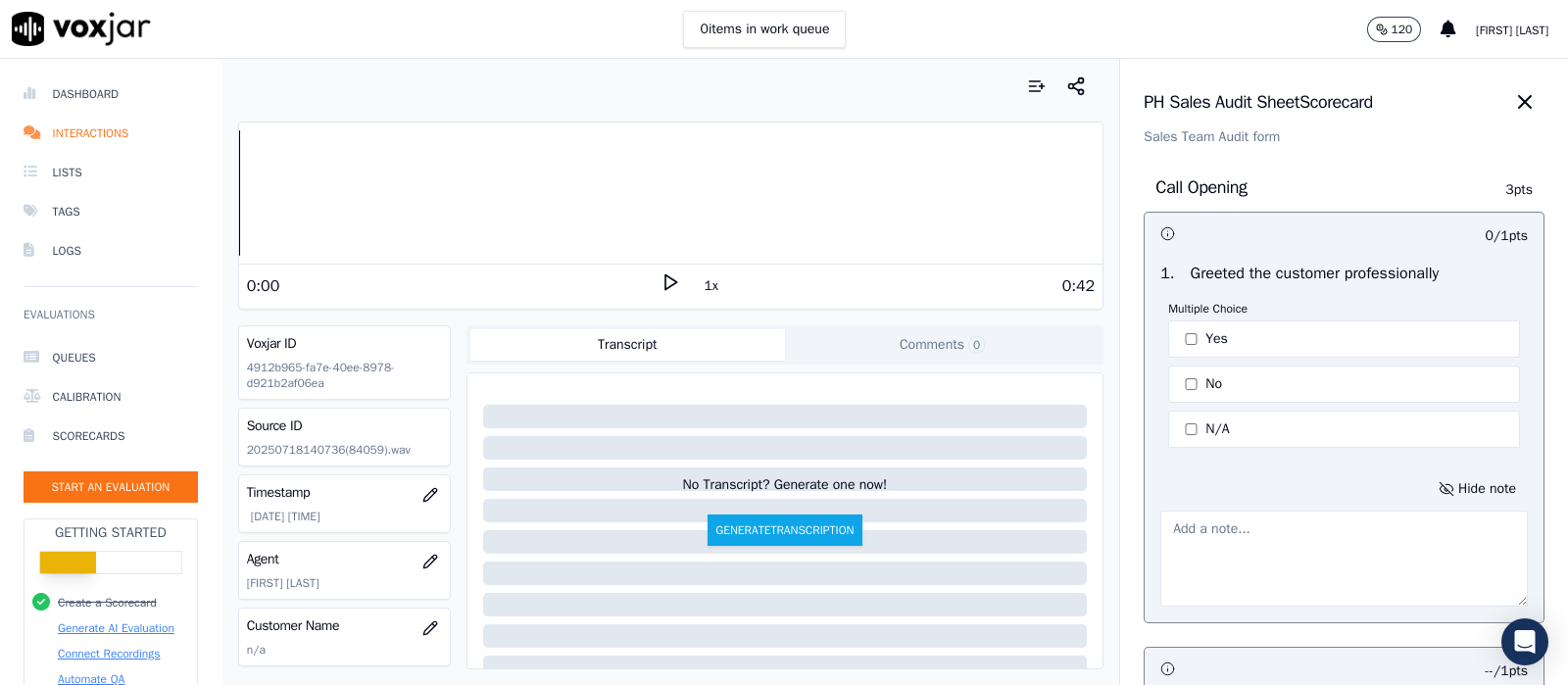 click 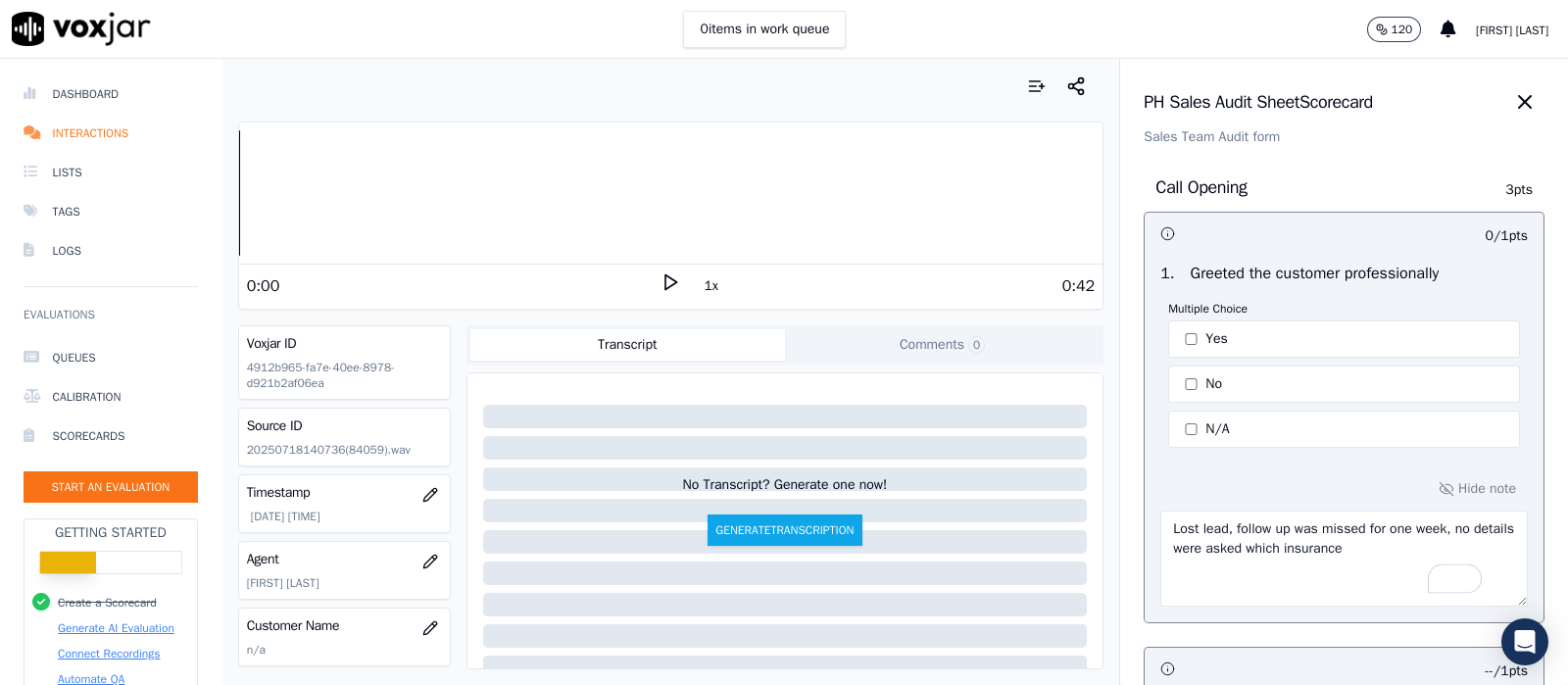 click on "Lost lead, follow up was missed for one week, no details were asked which insurance" at bounding box center [1344, 559] 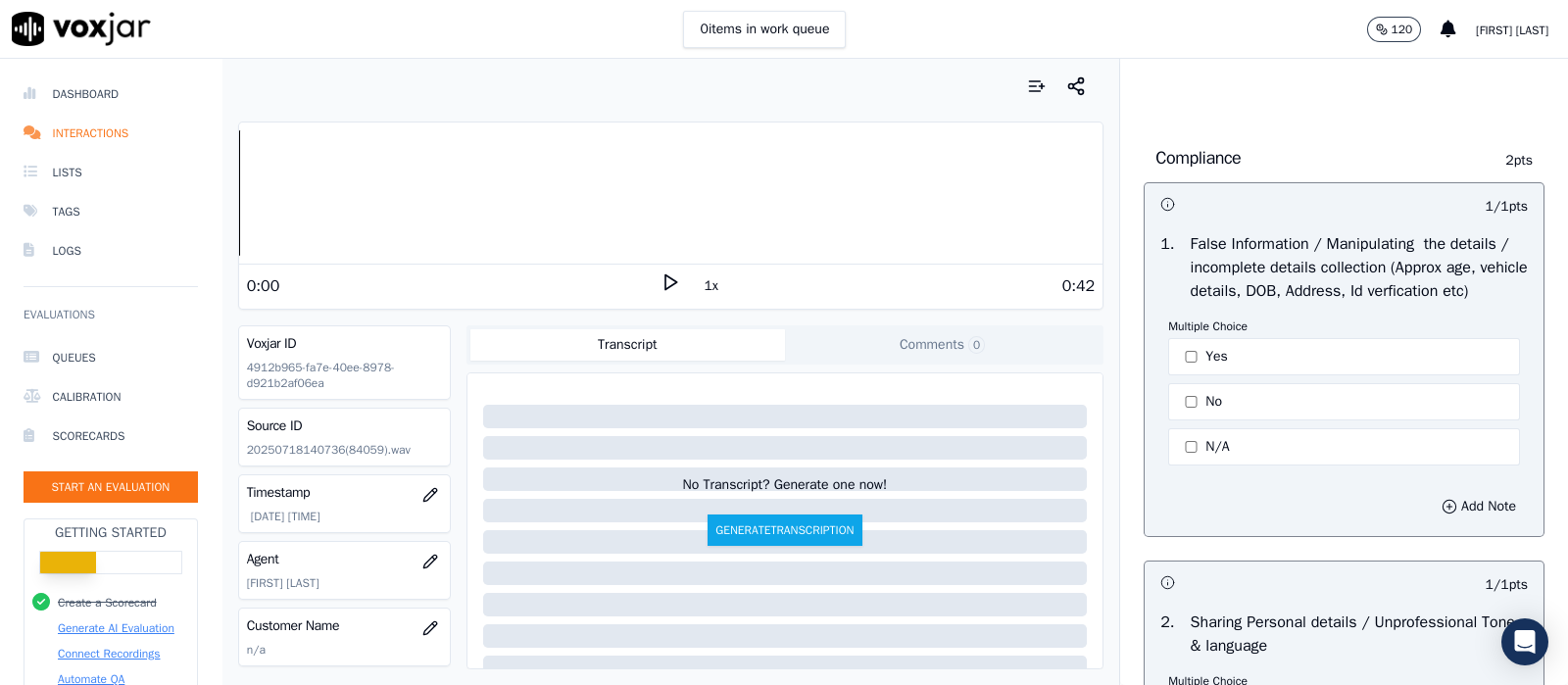 scroll, scrollTop: 6212, scrollLeft: 0, axis: vertical 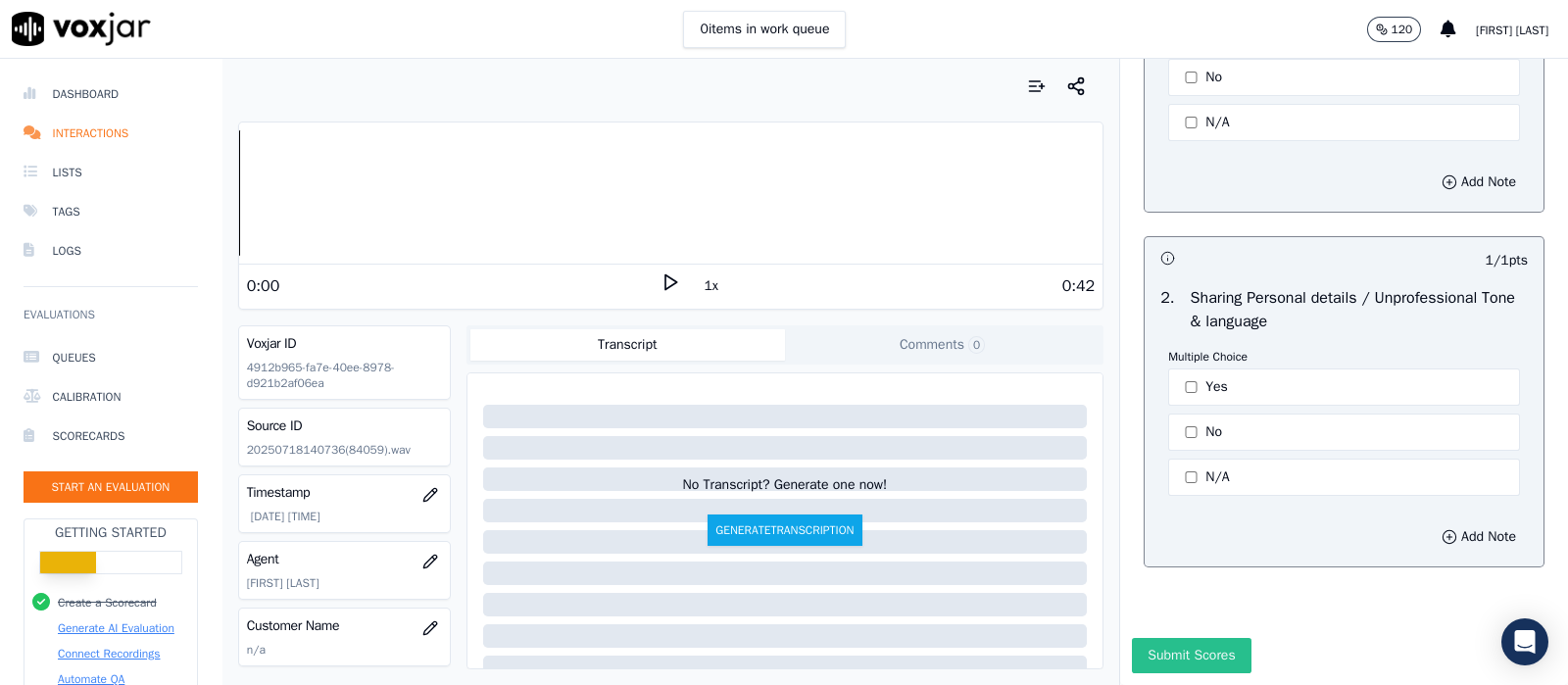 type on "Lost lead, follow up was missed for one week, no details were asked which insurance and other product details" 